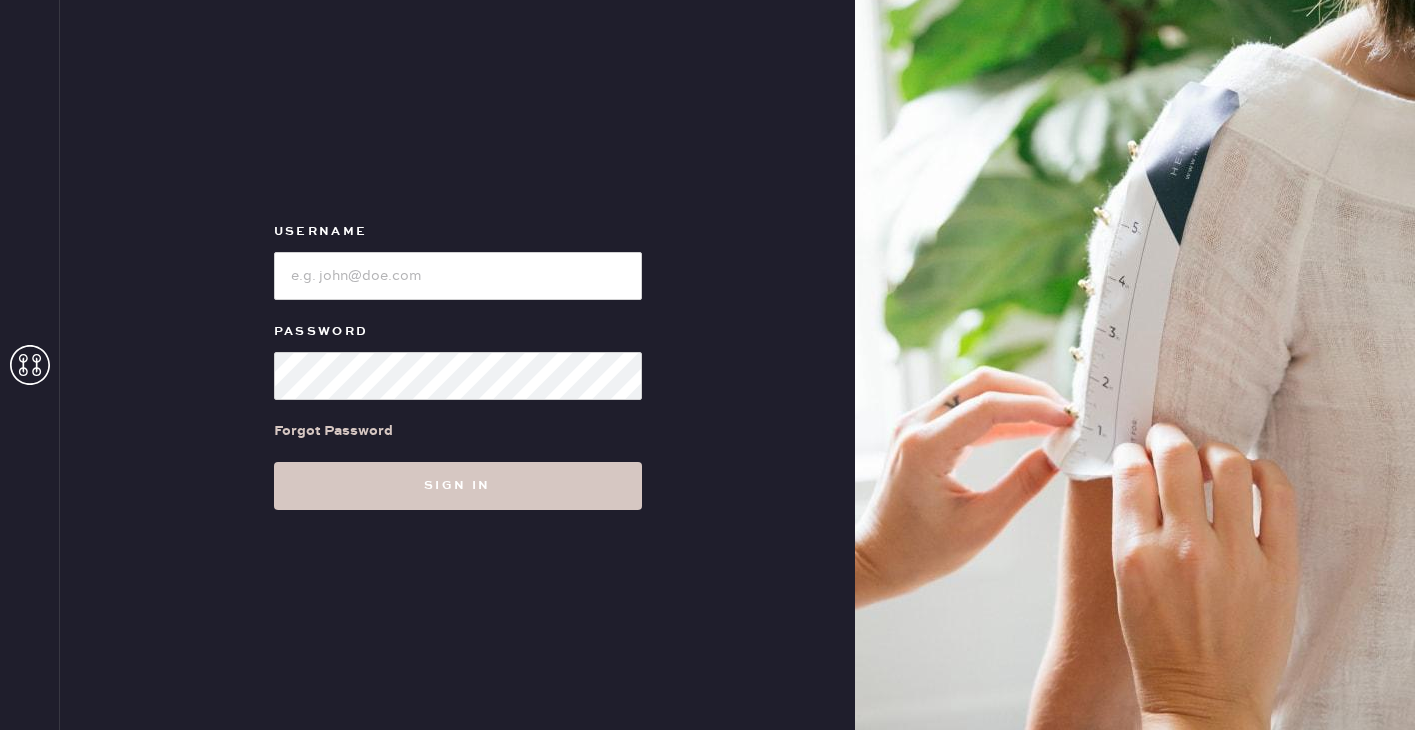 scroll, scrollTop: 0, scrollLeft: 0, axis: both 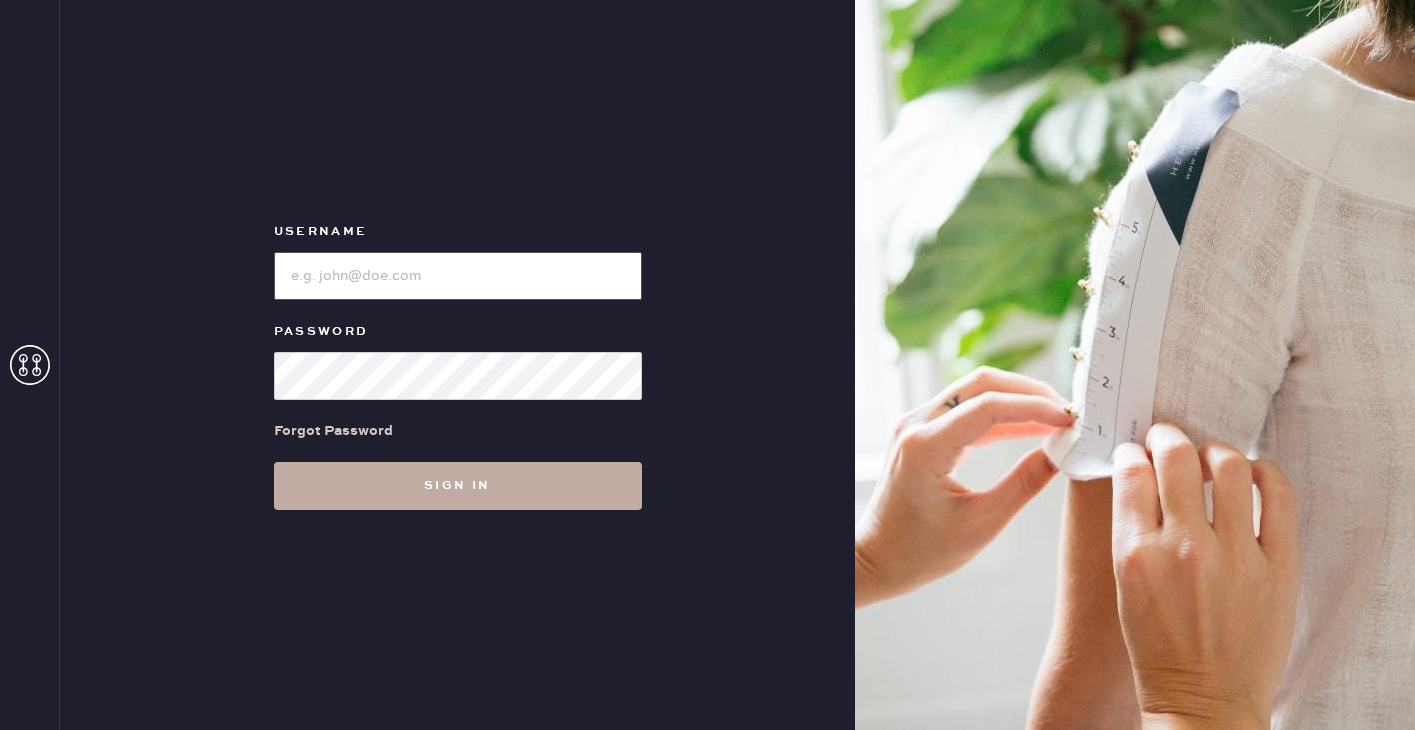 type on "[BRAND] [LOCATION]" 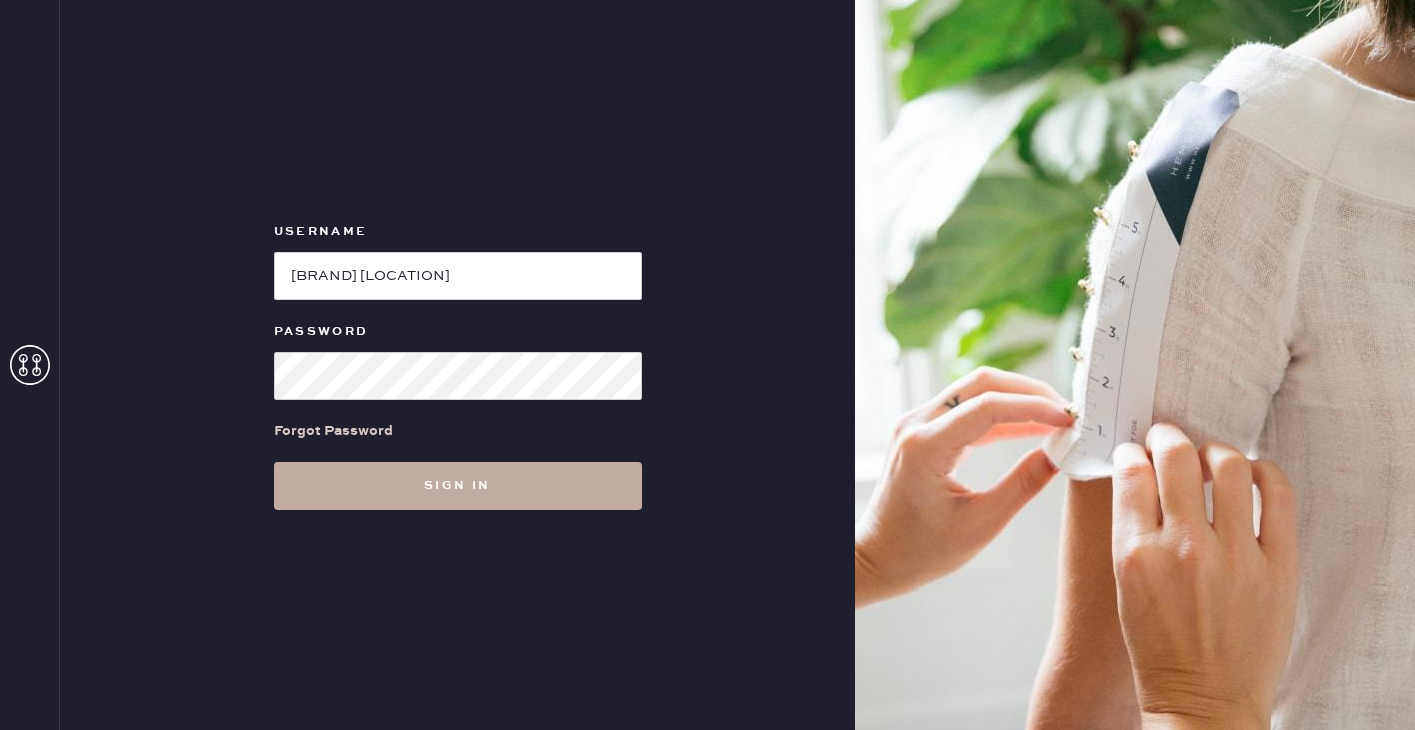 click on "Sign in" at bounding box center (458, 486) 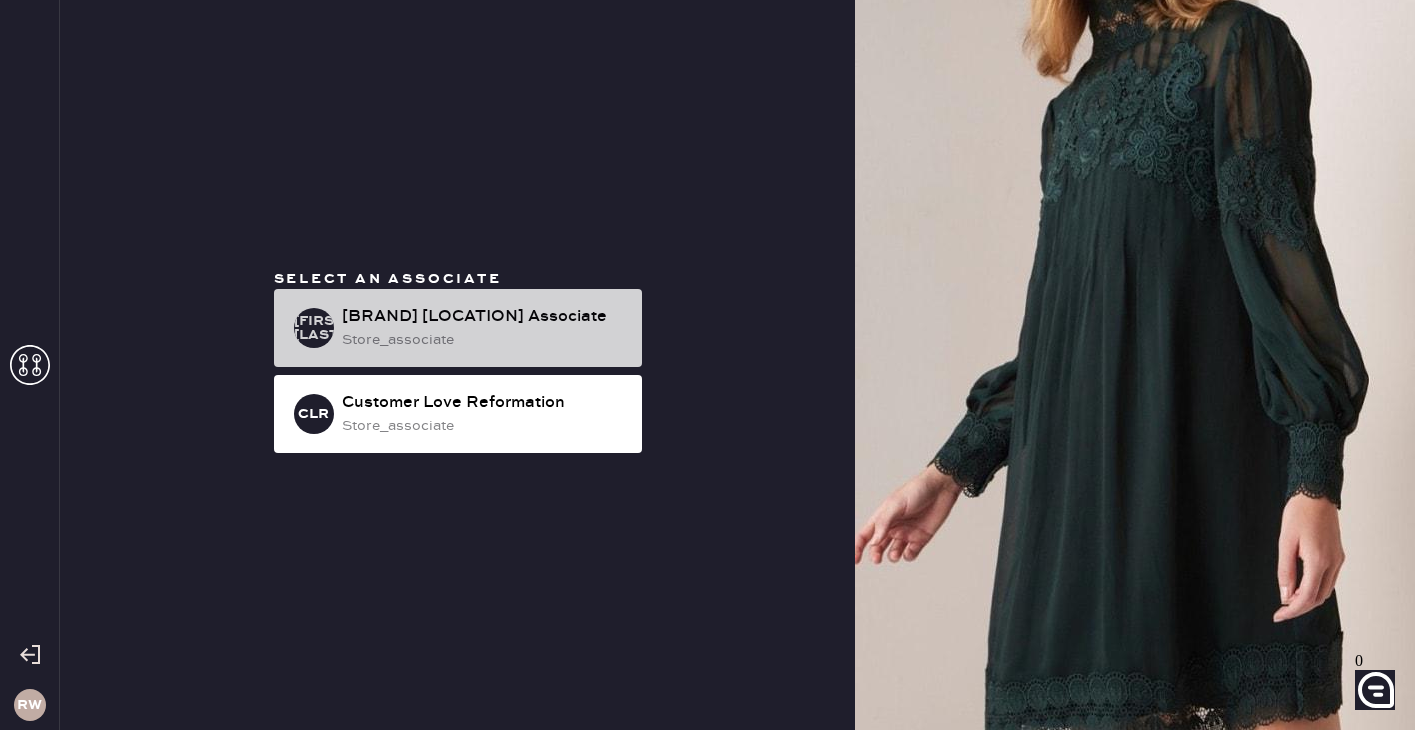 click on "[BRAND] [LOCATION] Associate" at bounding box center [484, 317] 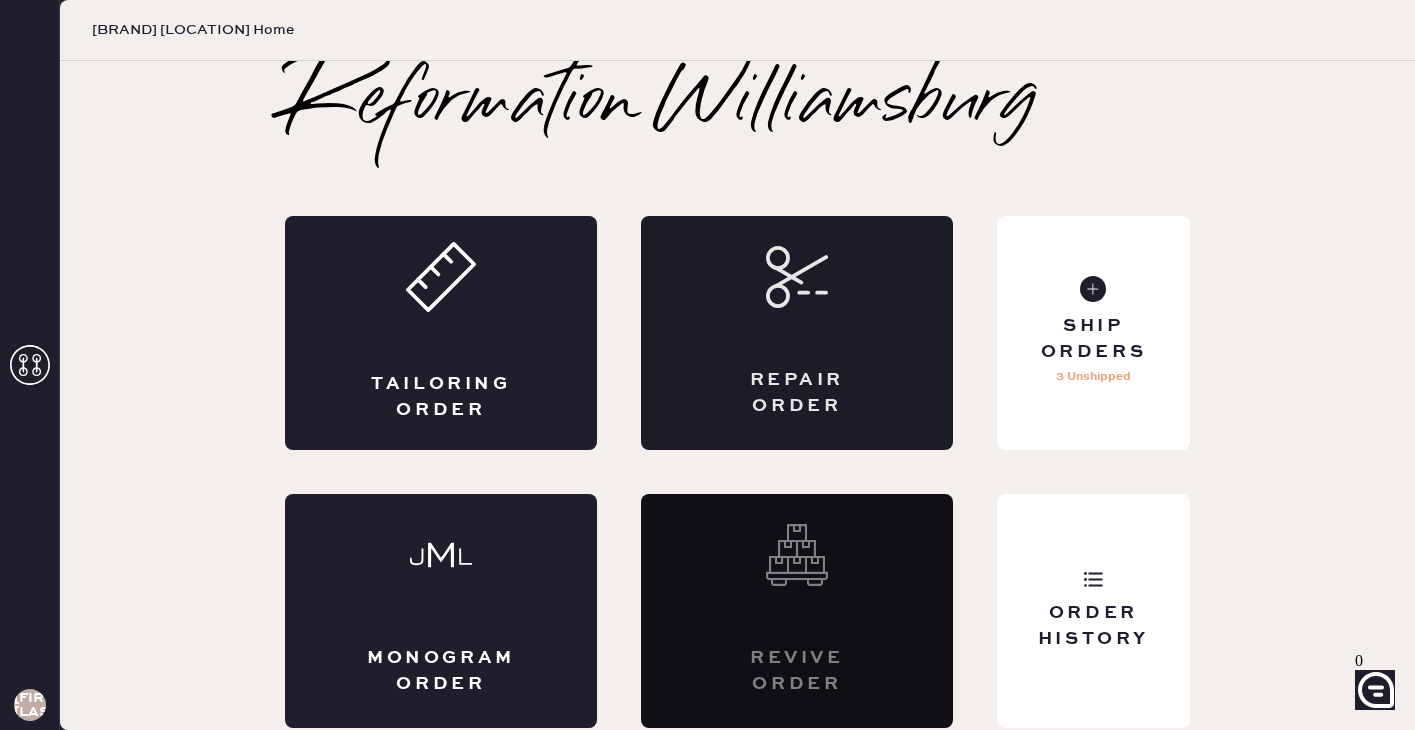 click at bounding box center (797, 277) 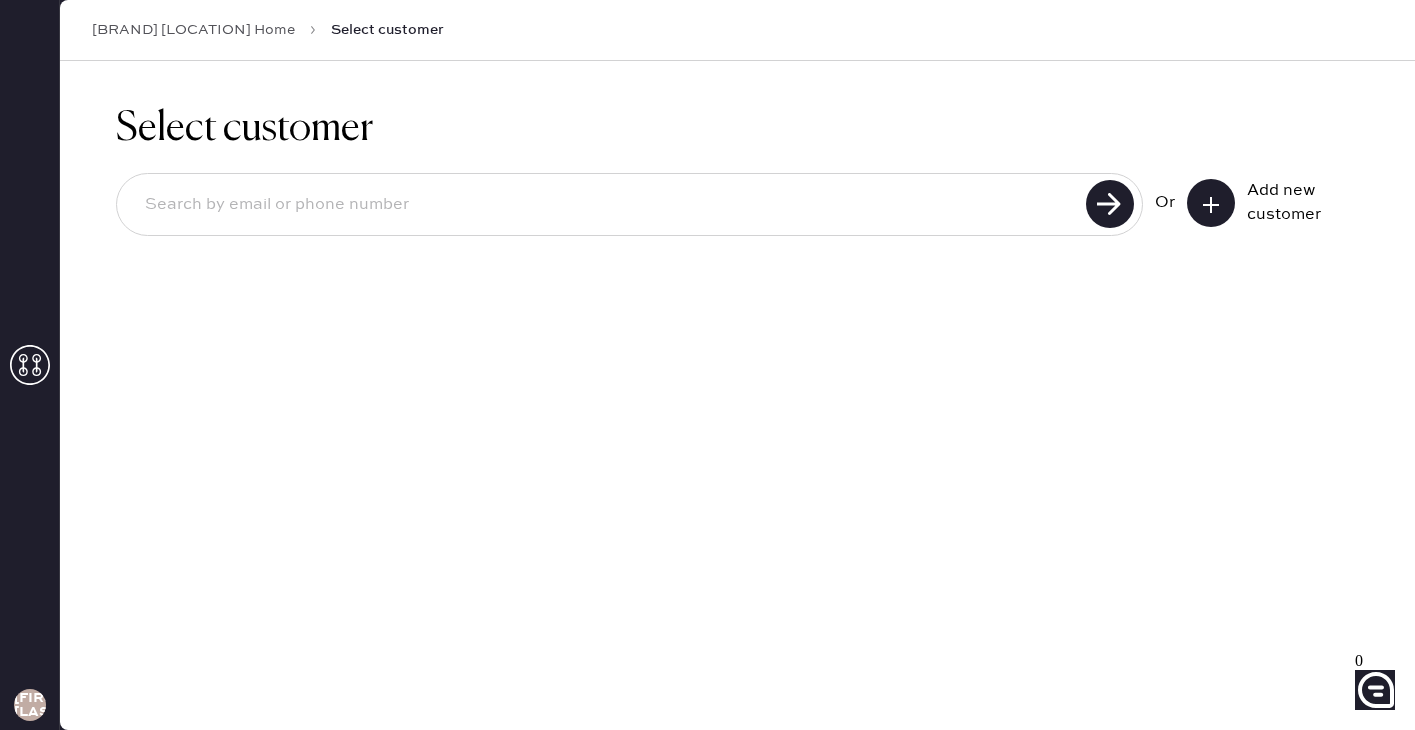 click at bounding box center [604, 205] 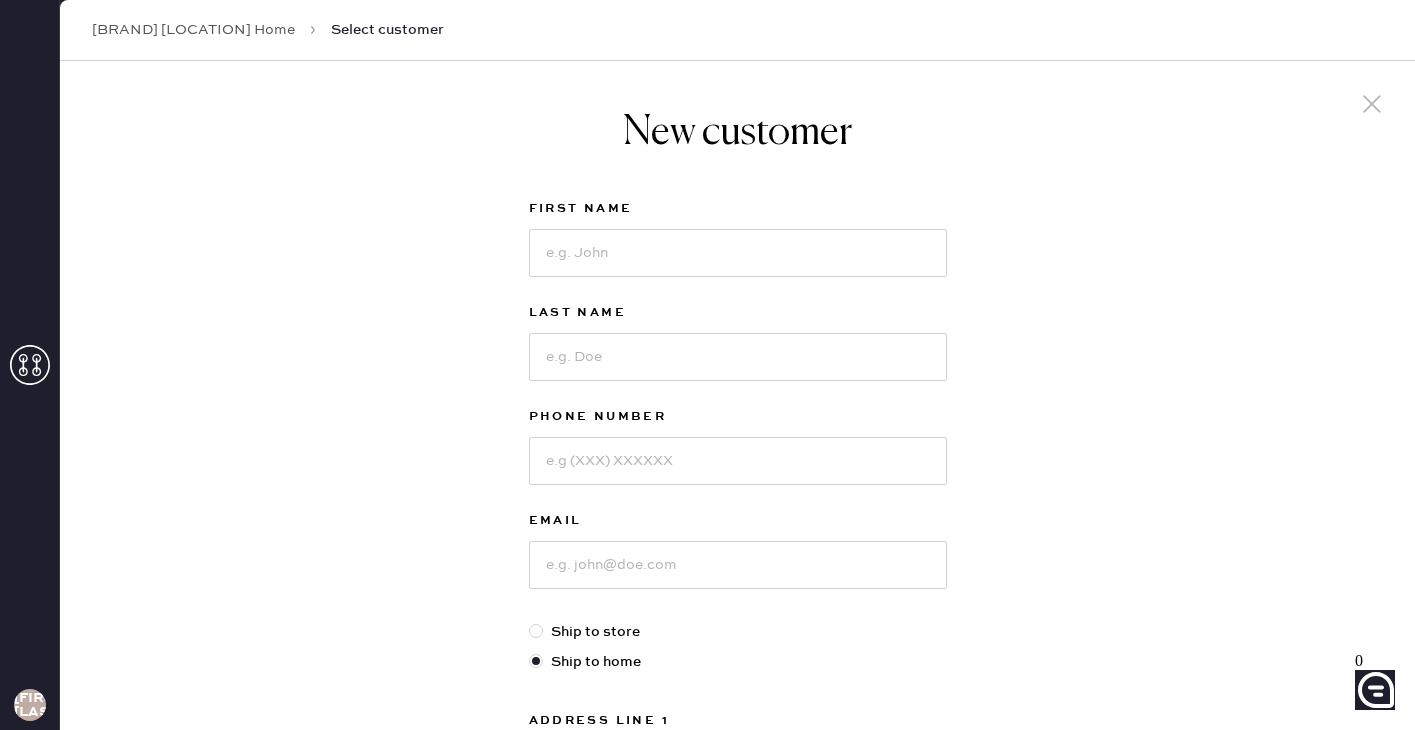 scroll, scrollTop: 4, scrollLeft: 0, axis: vertical 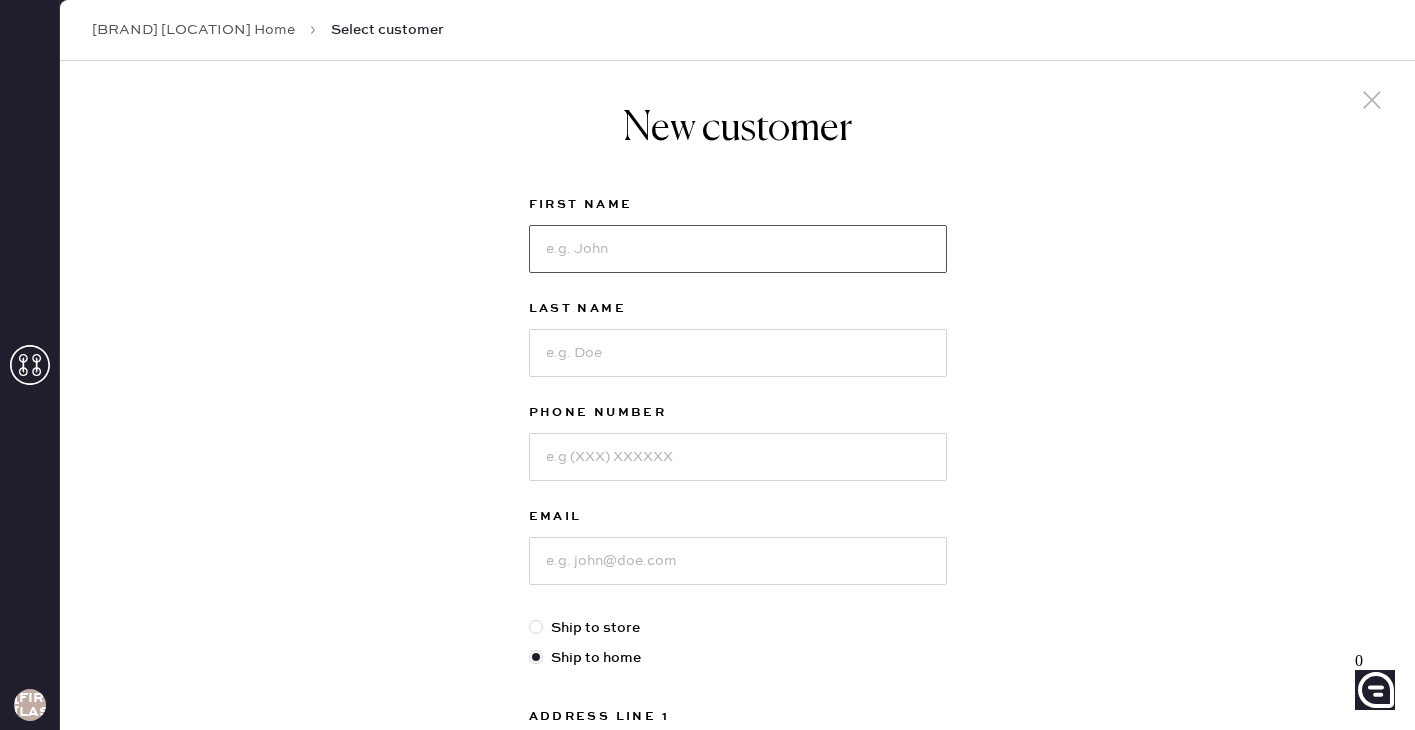 click at bounding box center (738, 249) 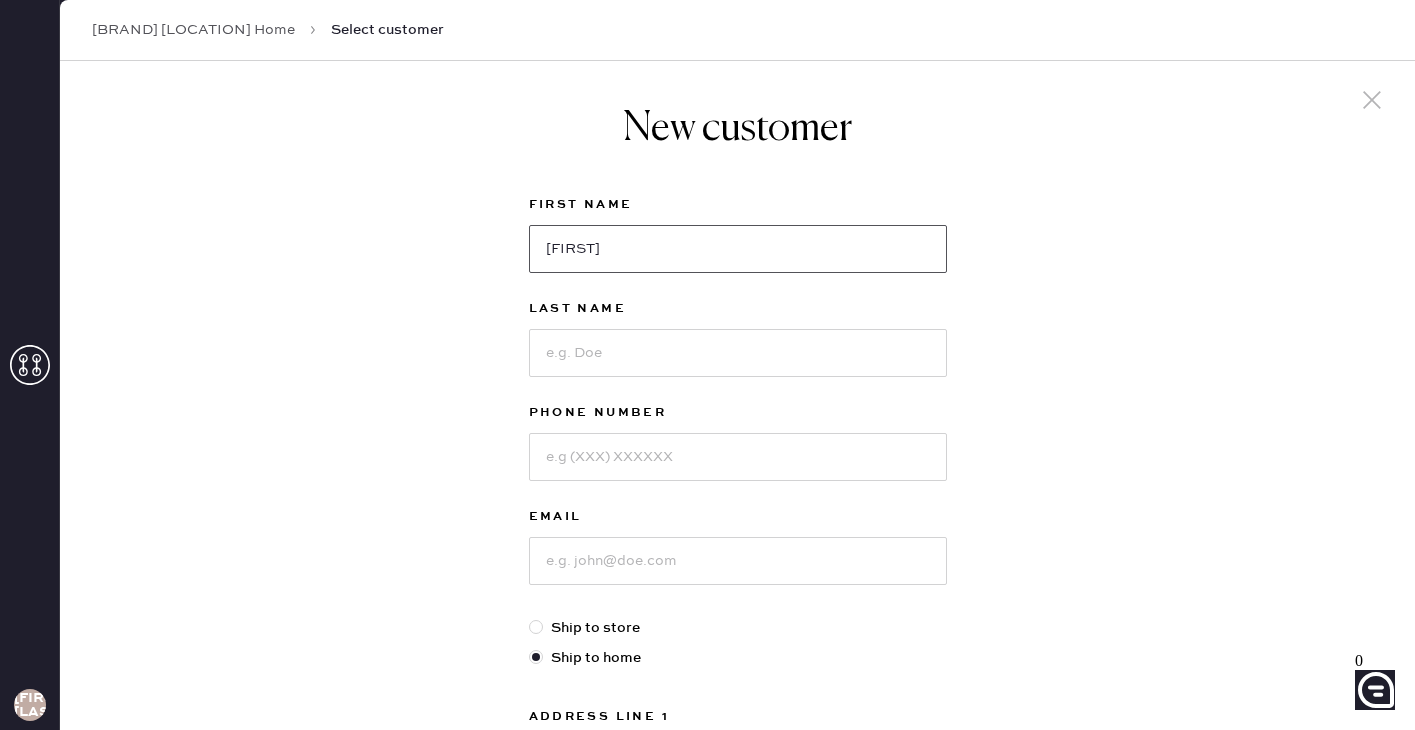 type on "[FIRST]" 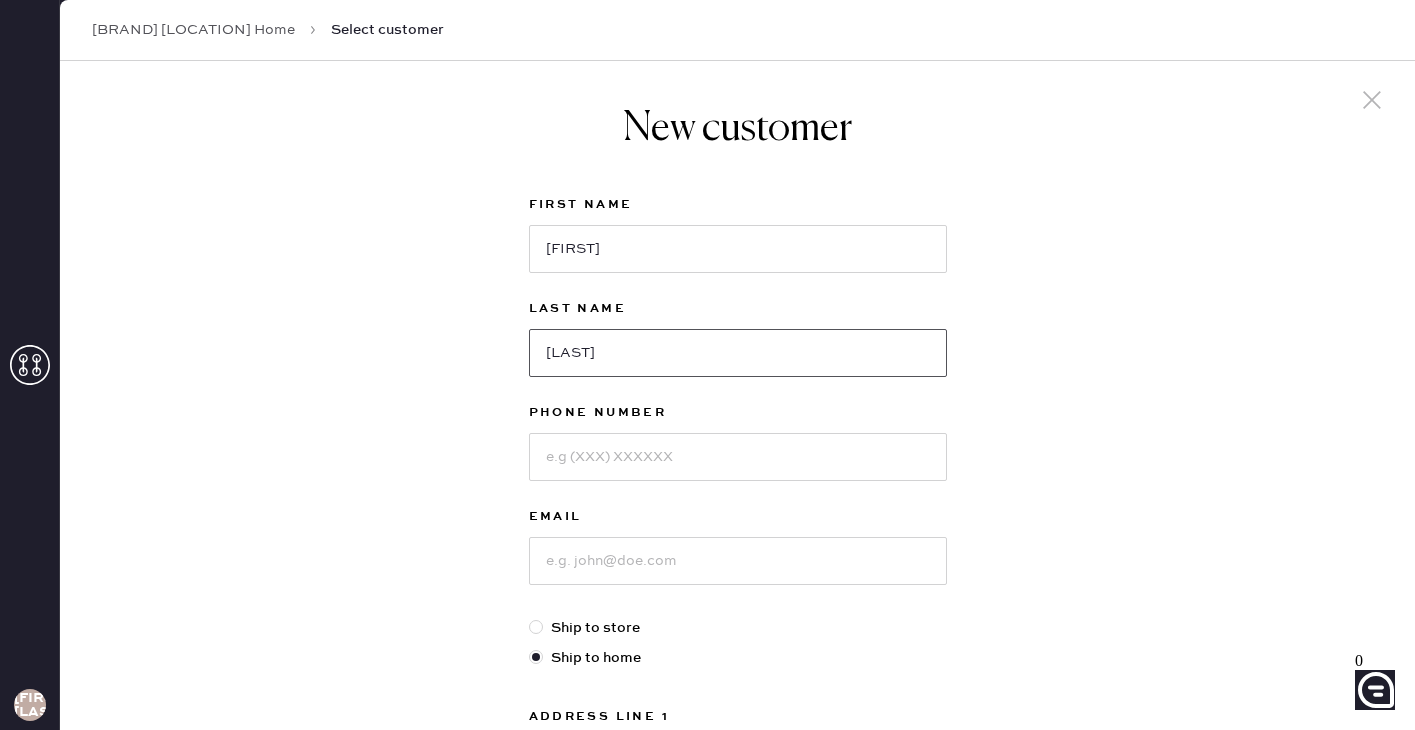 type on "[LAST]" 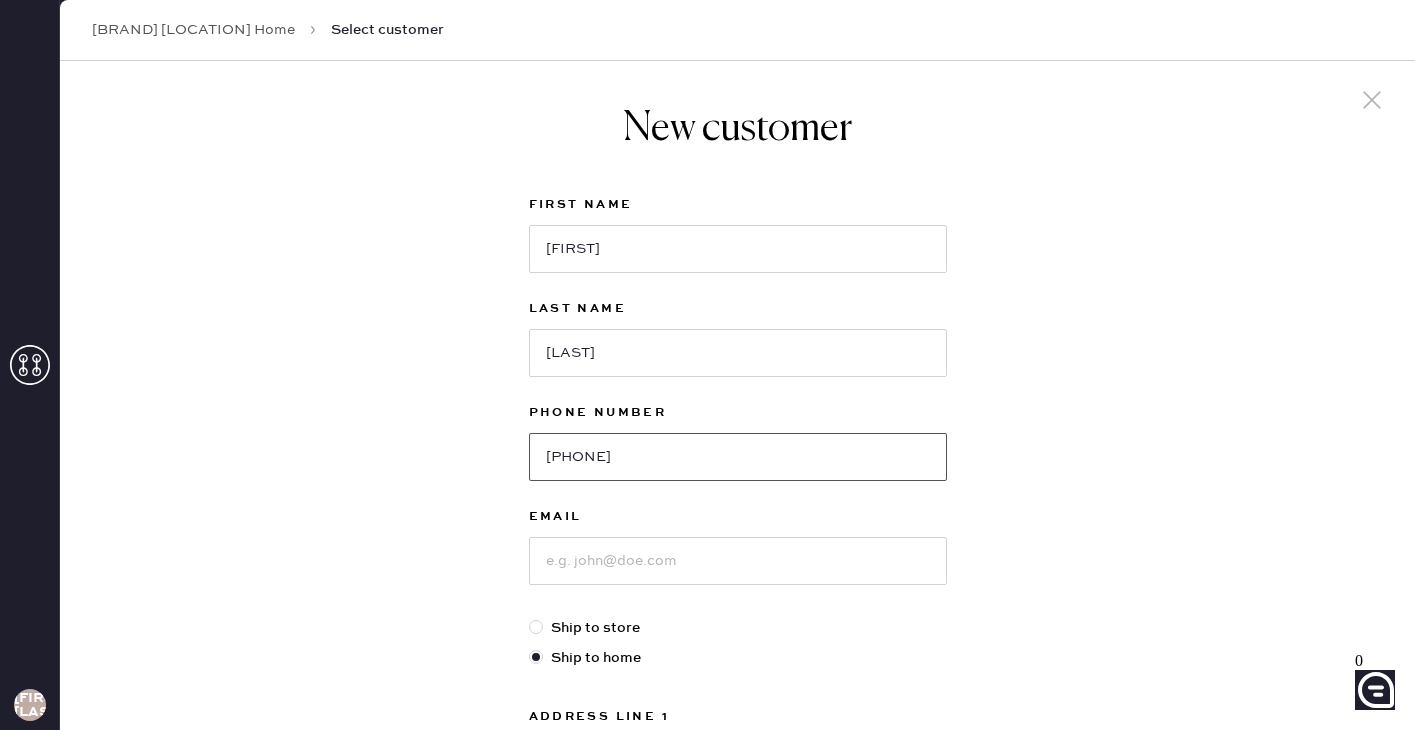 type on "[PHONE]" 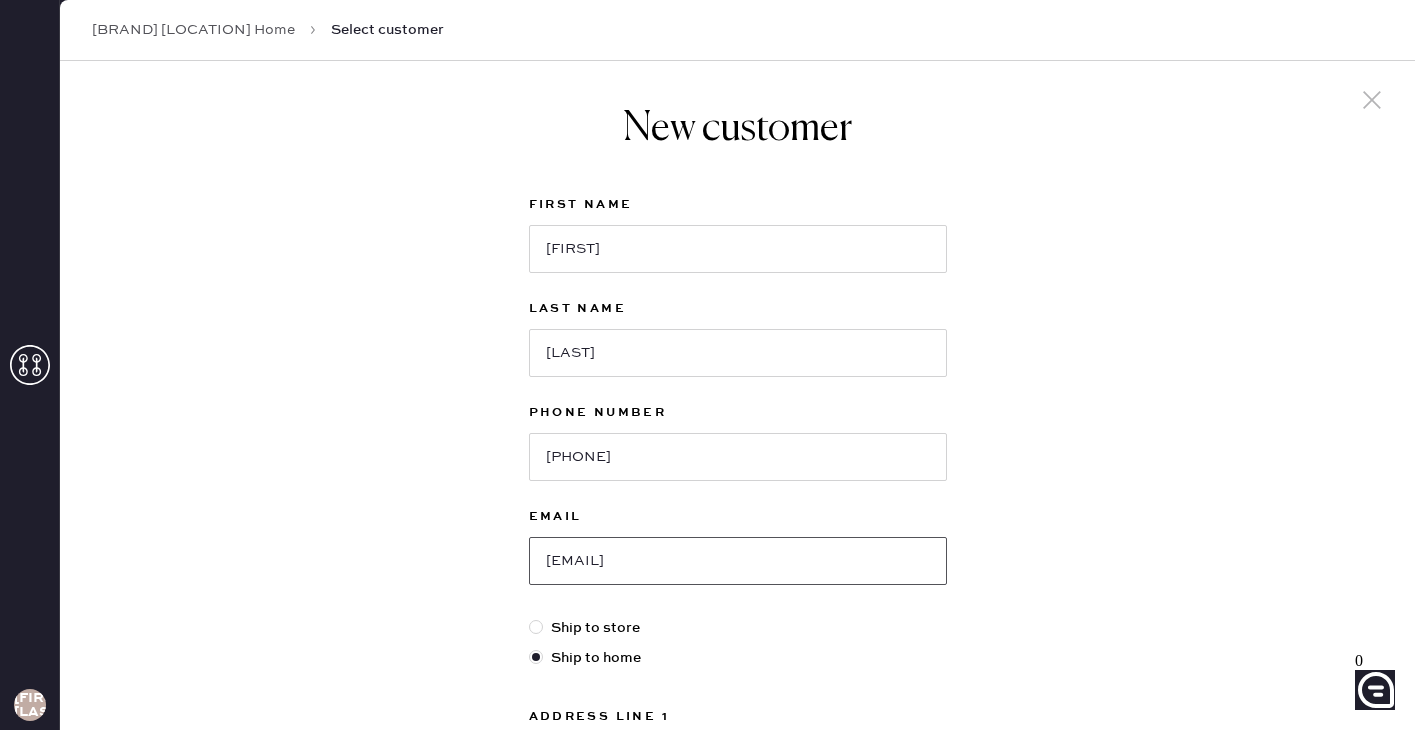 scroll, scrollTop: 305, scrollLeft: 0, axis: vertical 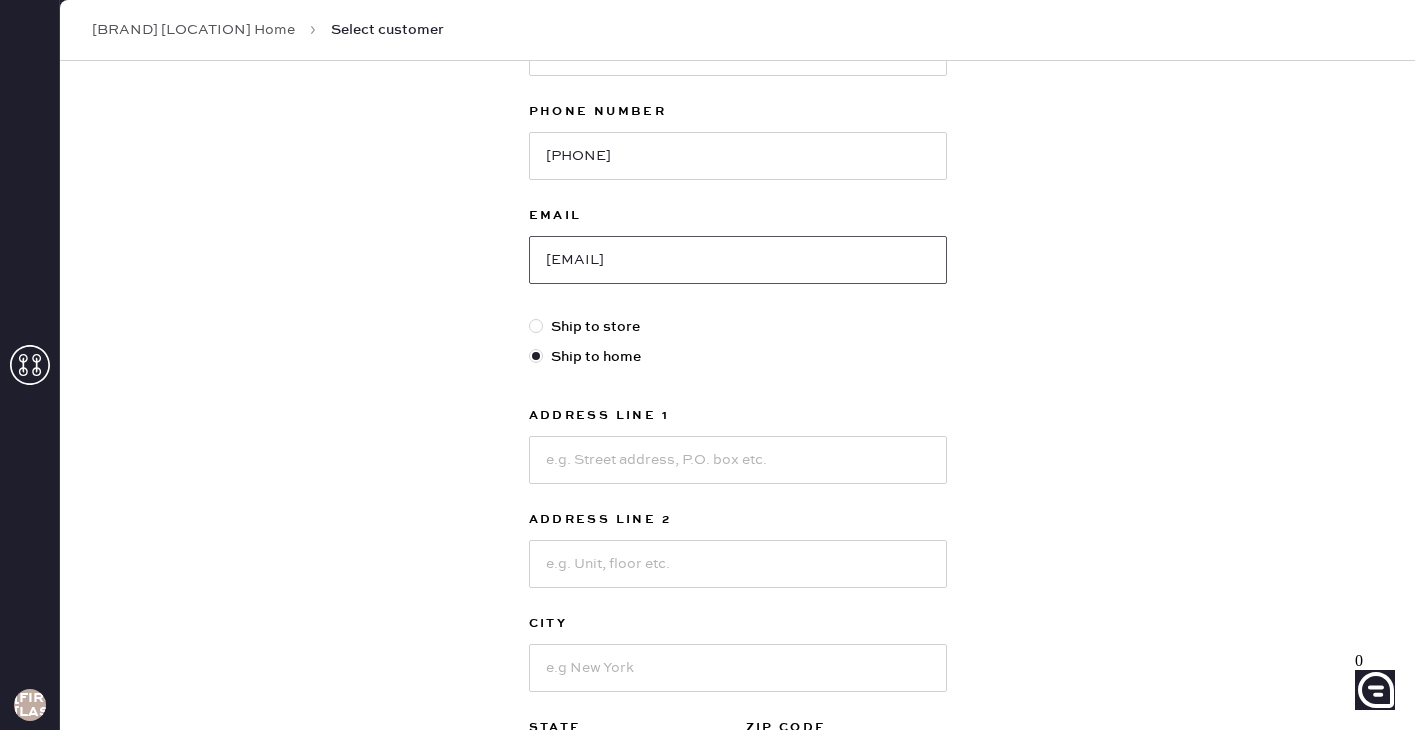 type on "[EMAIL]" 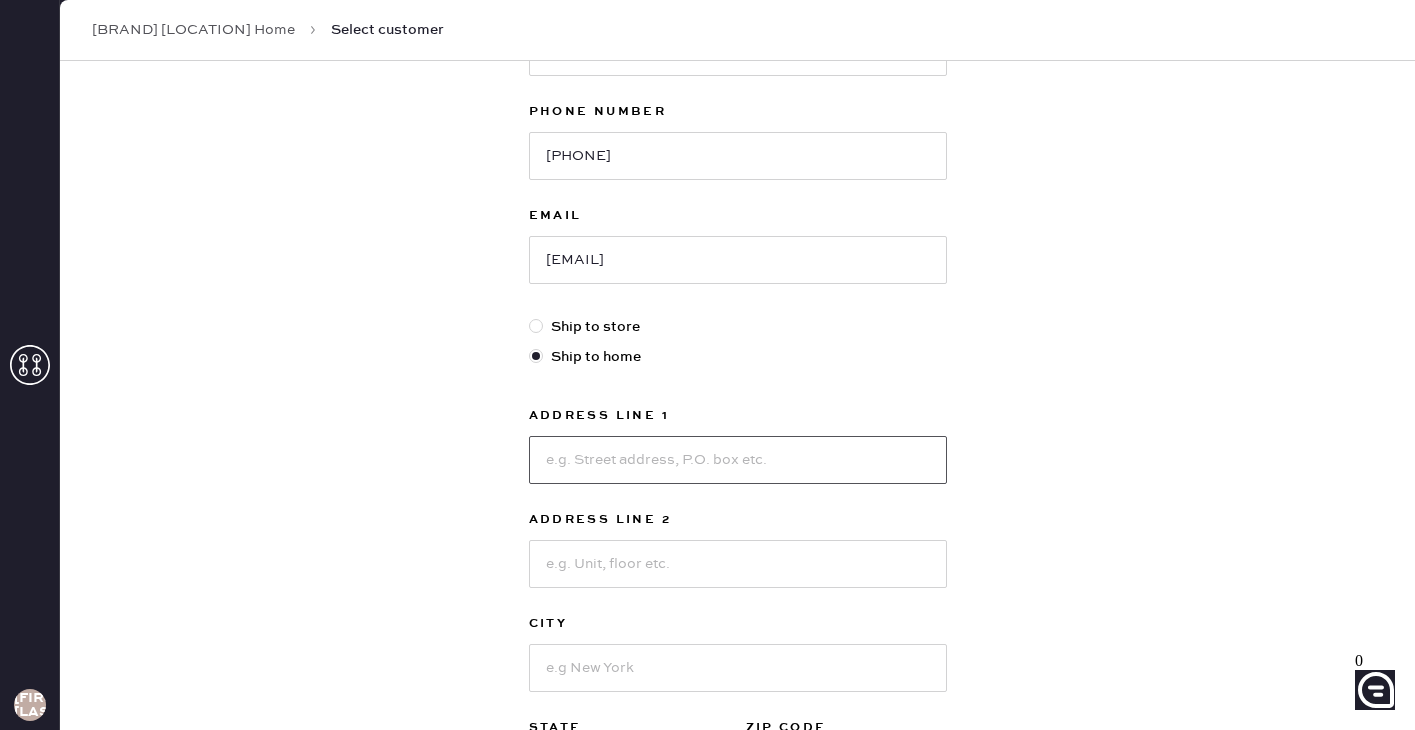click at bounding box center [738, 460] 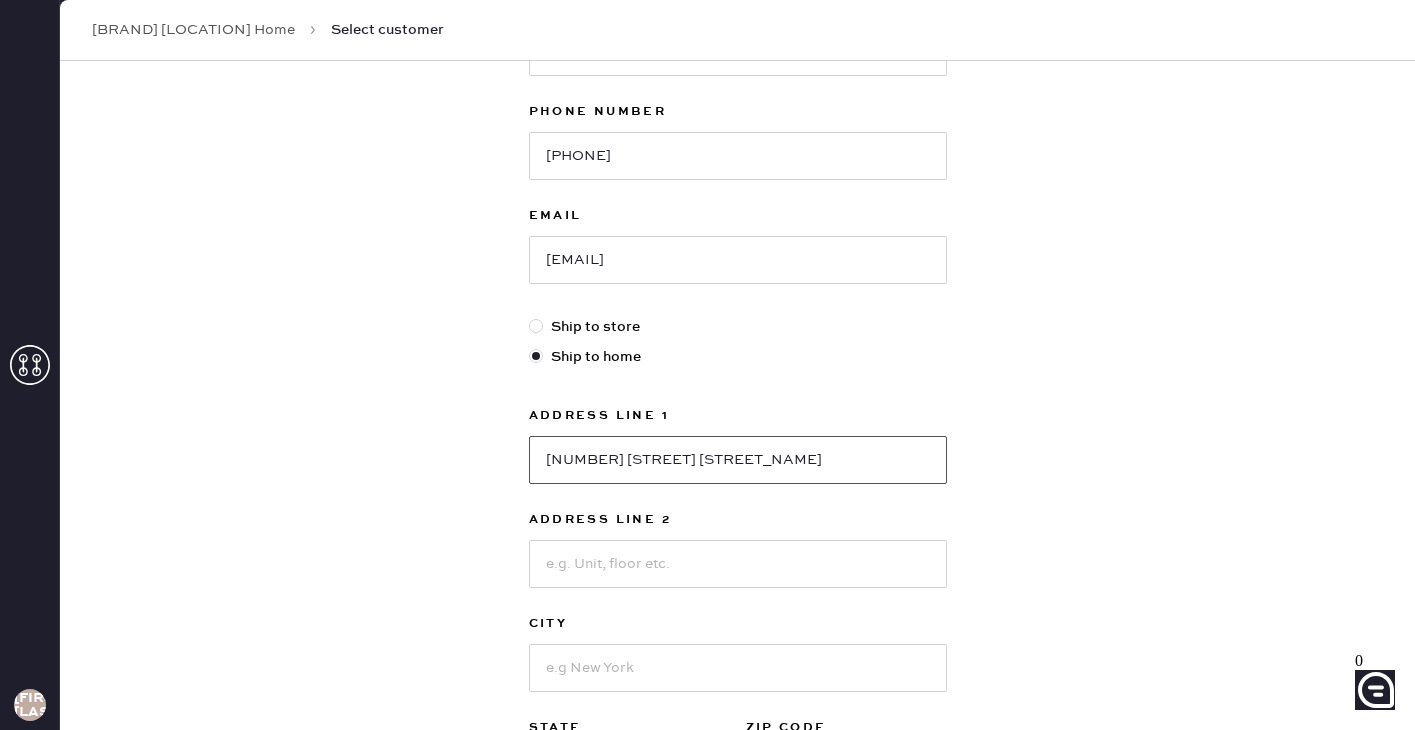 type on "[NUMBER] [STREET] [STREET_NAME]" 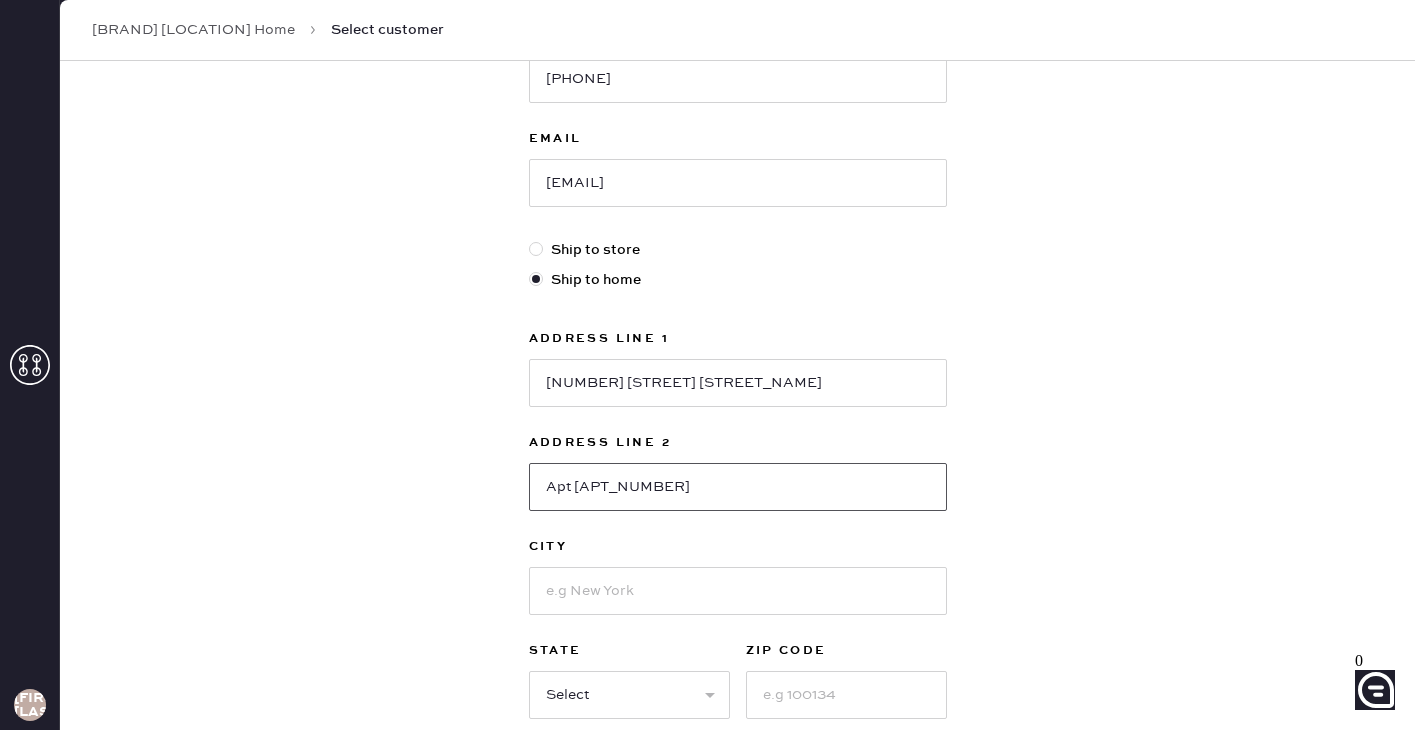 scroll, scrollTop: 396, scrollLeft: 0, axis: vertical 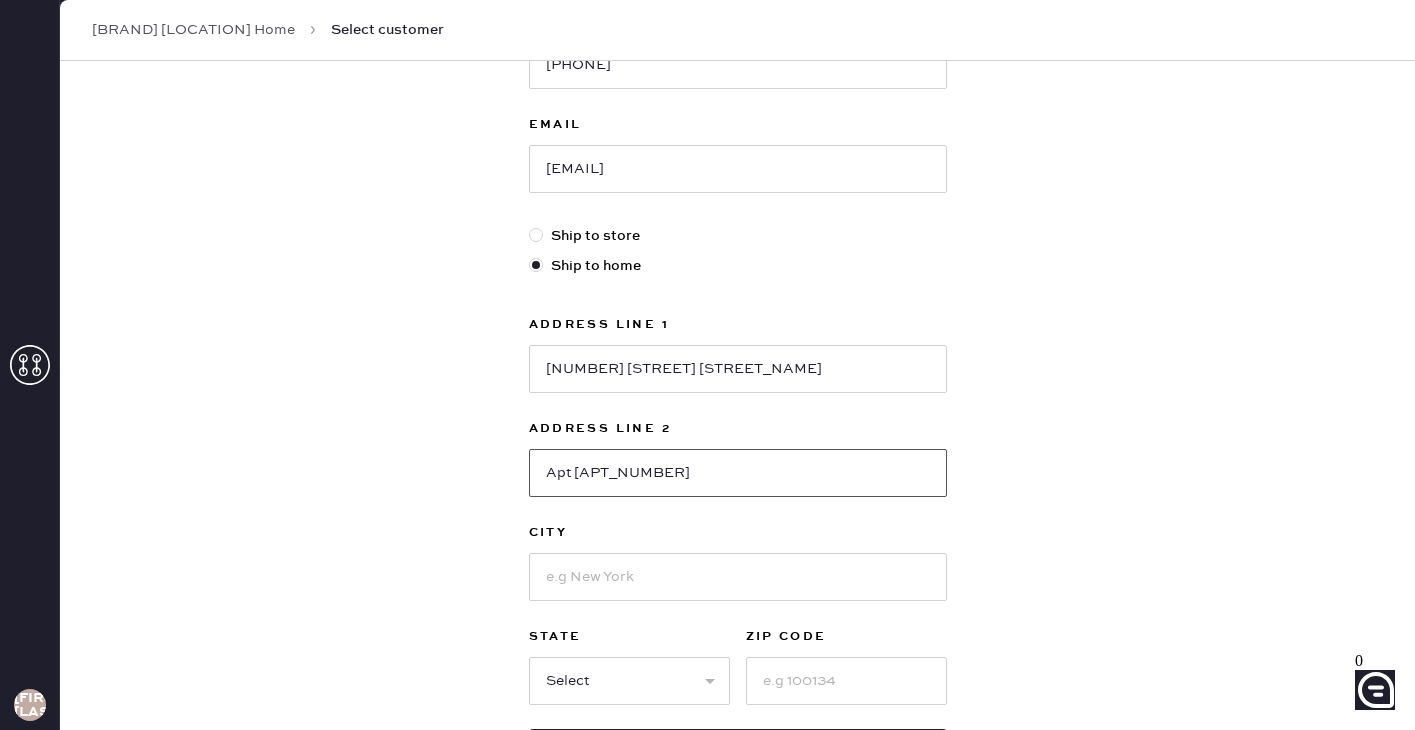 type on "Apt [APT_NUMBER]" 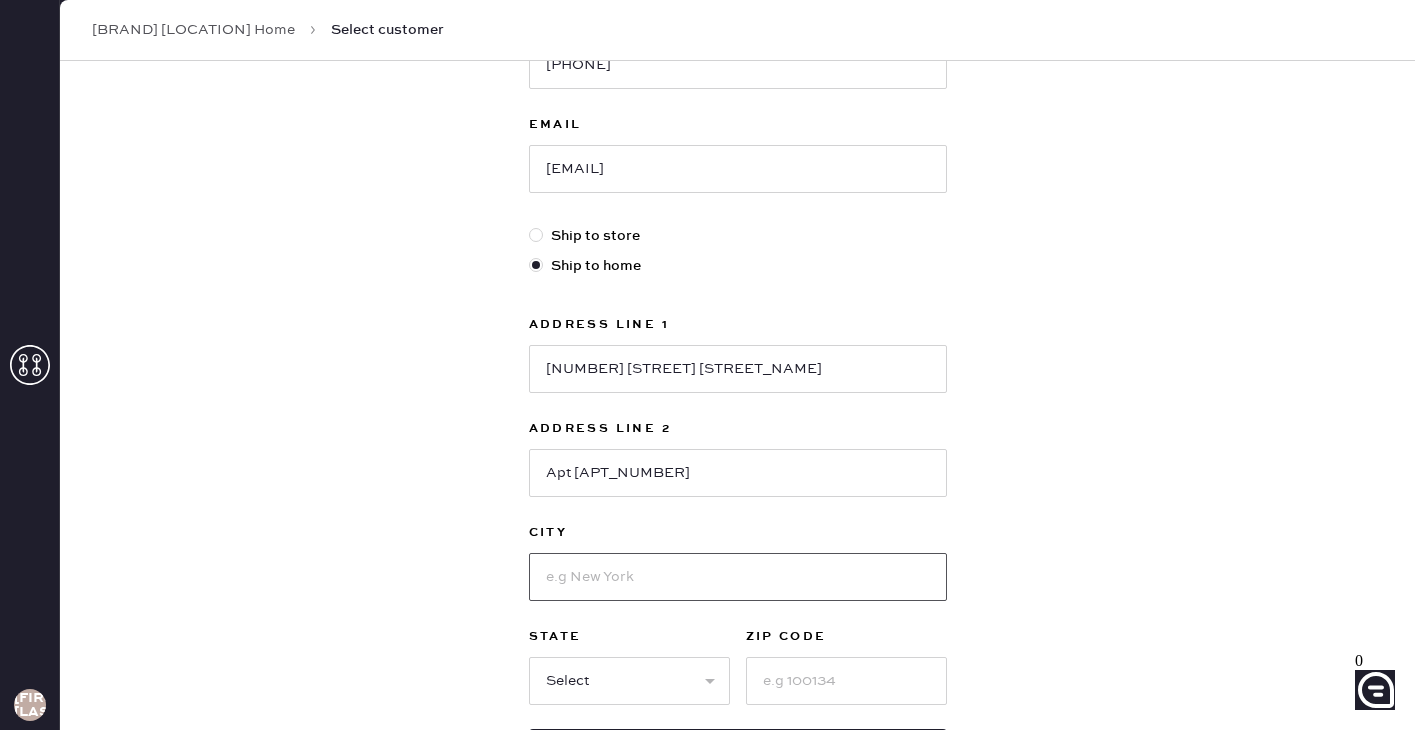 click at bounding box center [738, 577] 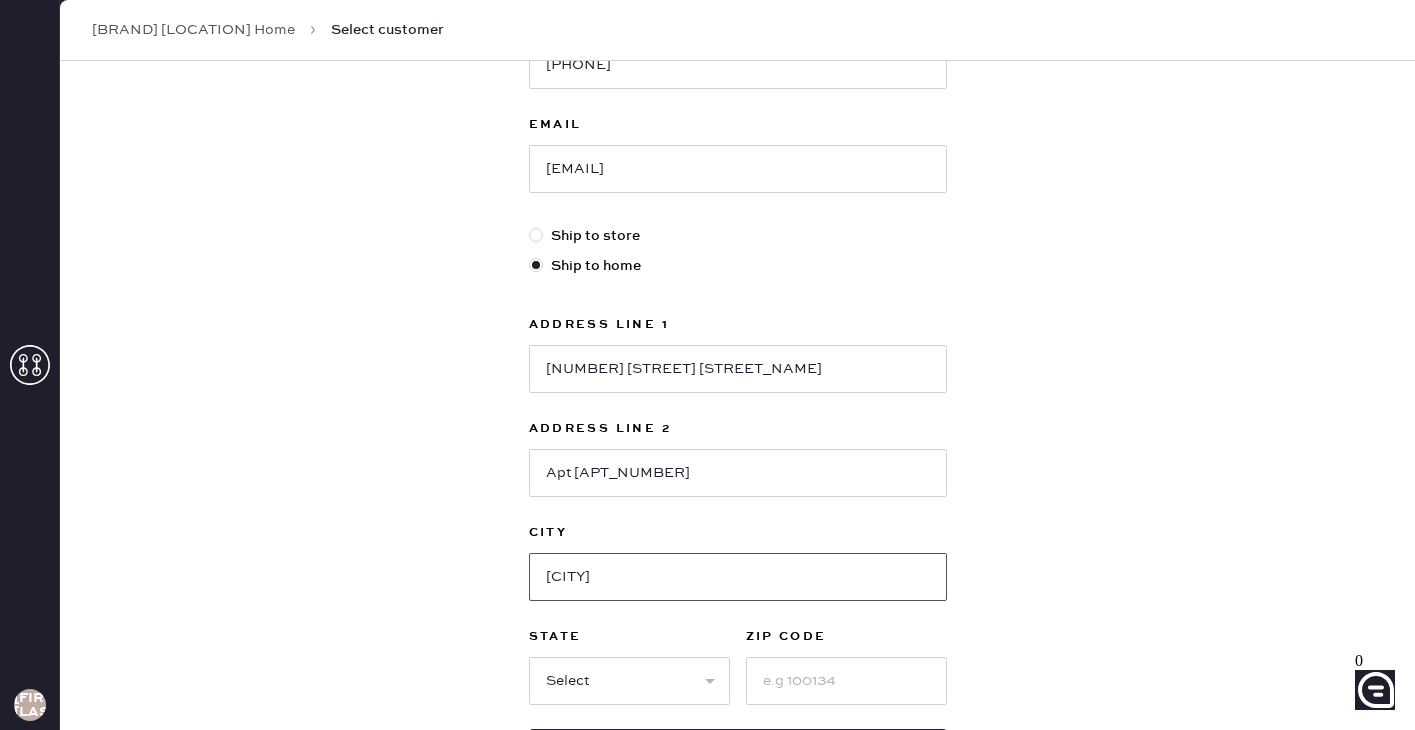 scroll, scrollTop: 531, scrollLeft: 0, axis: vertical 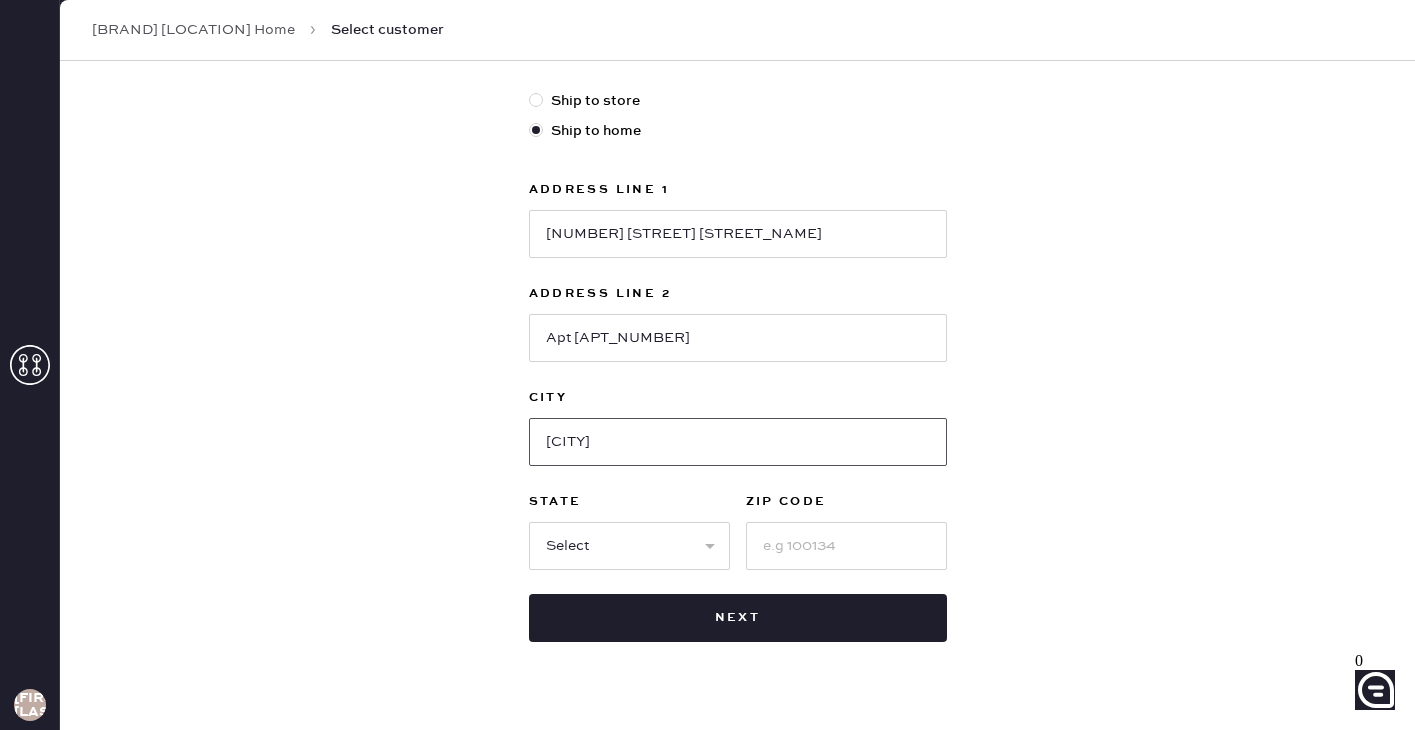 type on "[CITY]" 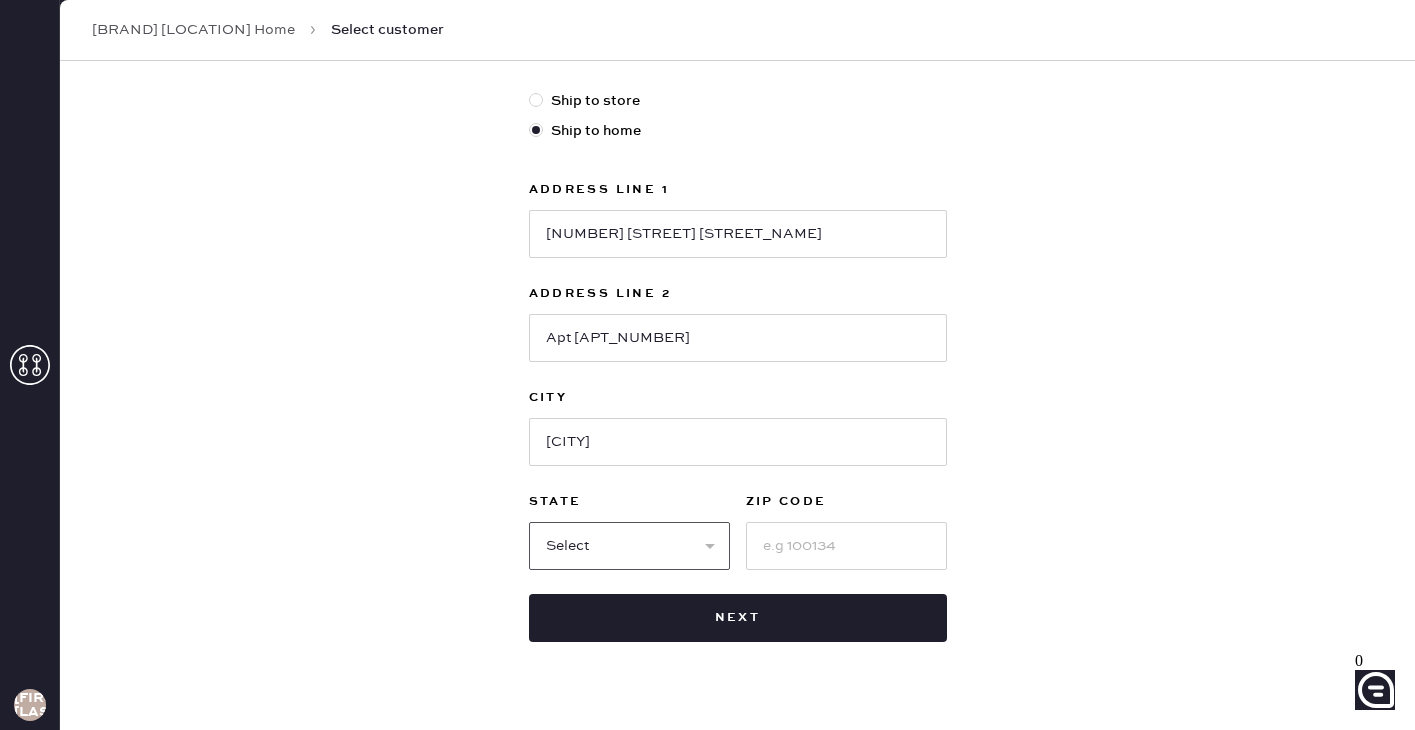 click on "Select AK AL AR AZ CA CO CT DC DE FL GA HI IA ID IL IN KS KY LA MA MD ME MI MN MO MS MT NC ND NE NH NJ NM NV NY OH OK OR PA RI SC SD TN TX UT VA VT WA WI WV WY" at bounding box center (629, 546) 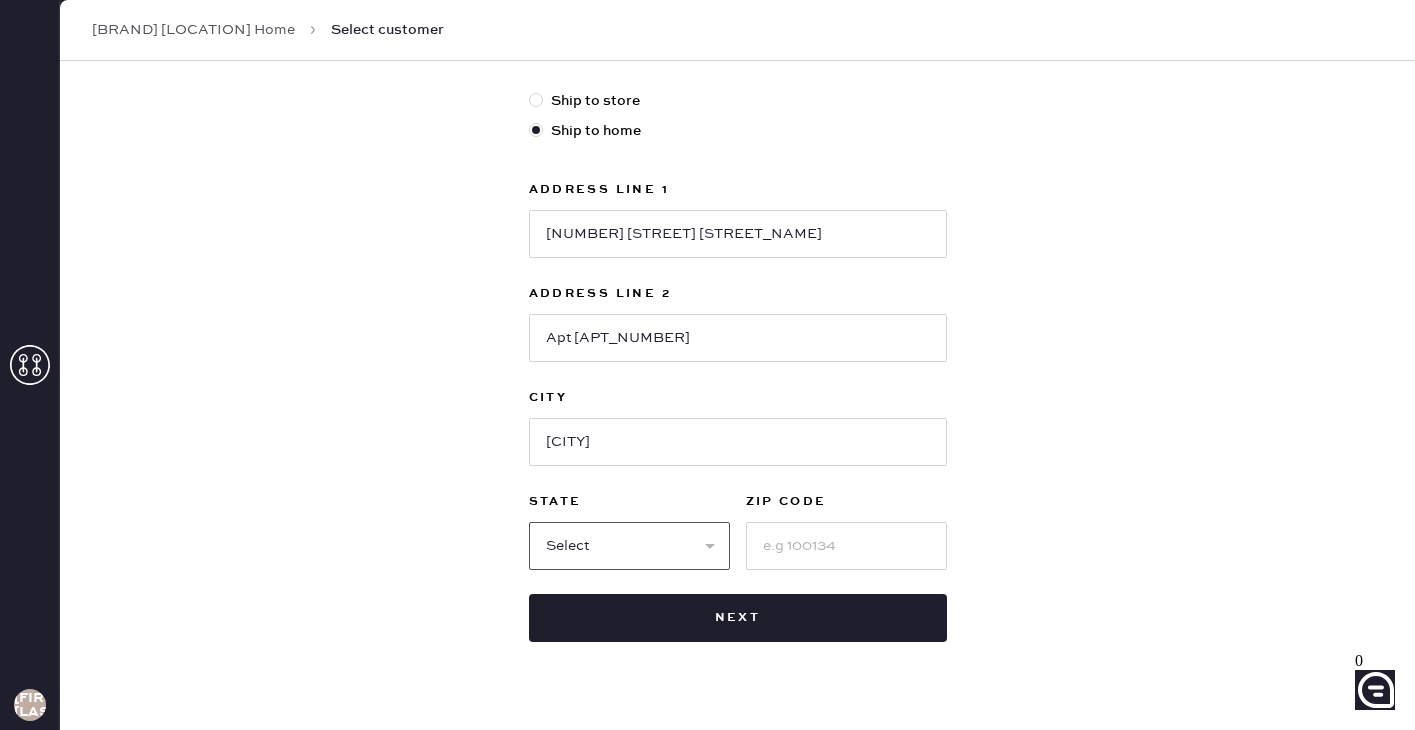 select on "NY" 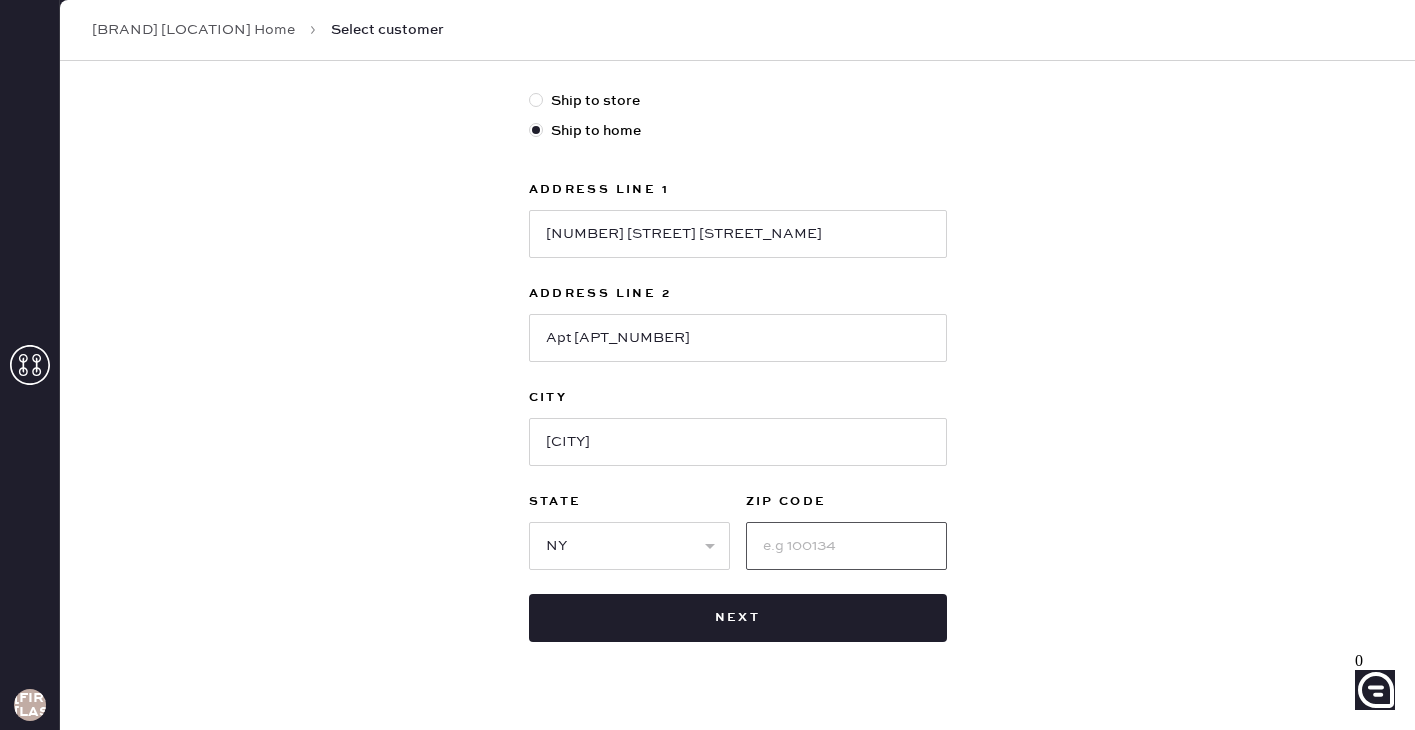 click at bounding box center (846, 546) 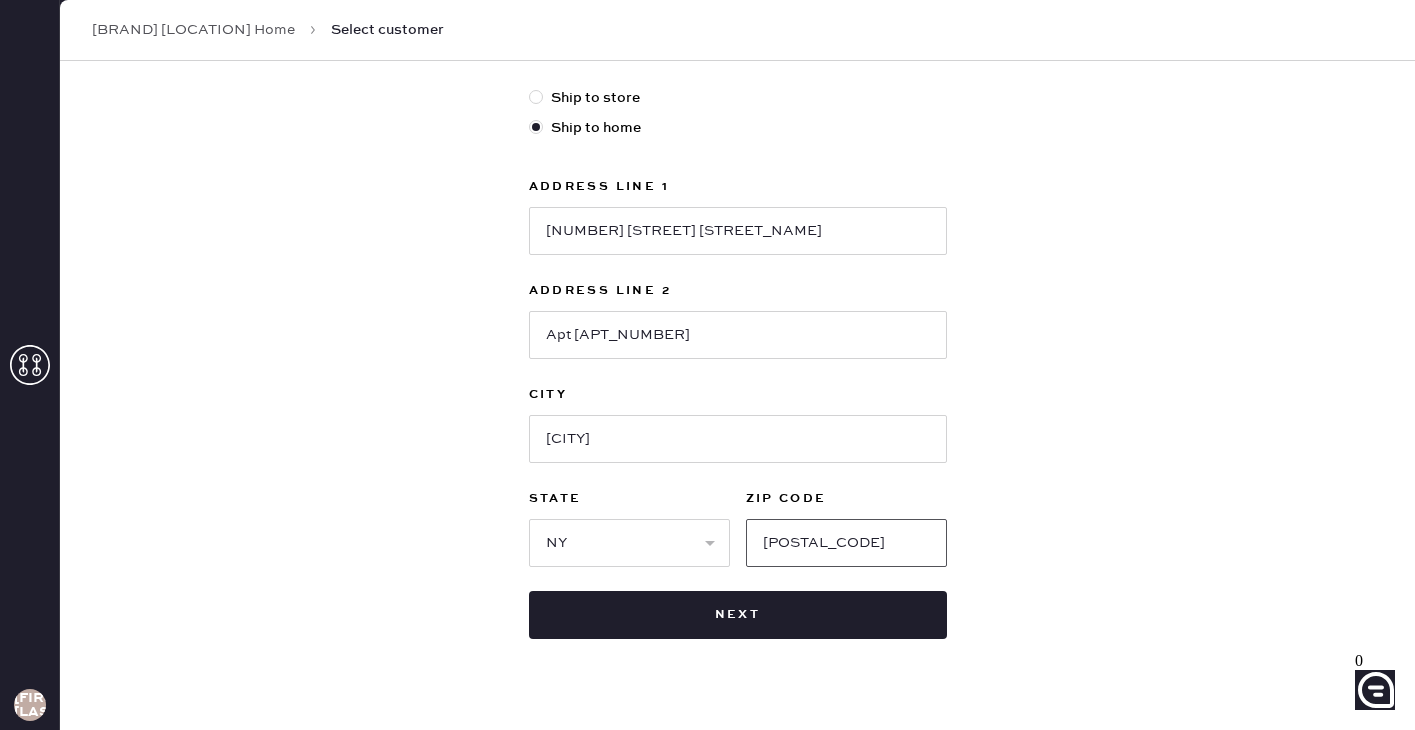 scroll, scrollTop: 571, scrollLeft: 0, axis: vertical 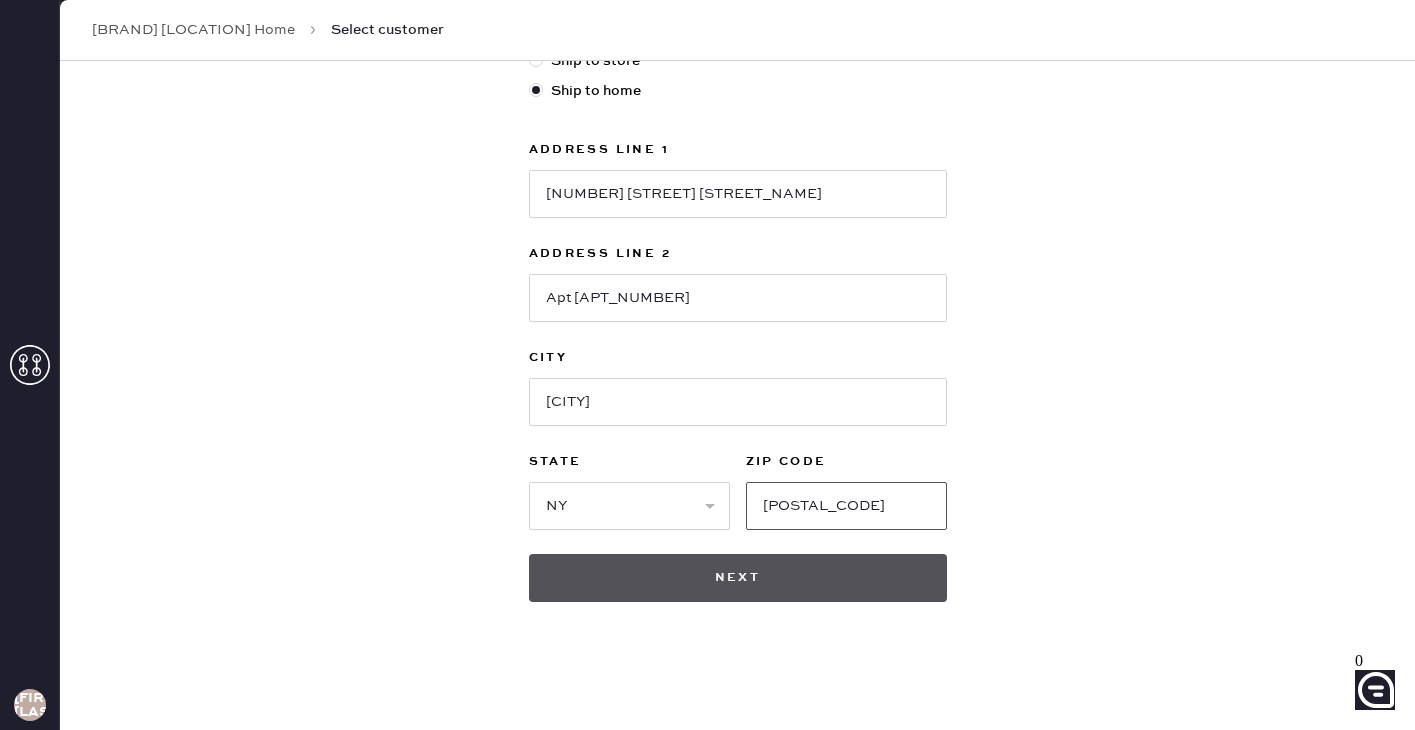 type on "[POSTAL_CODE]" 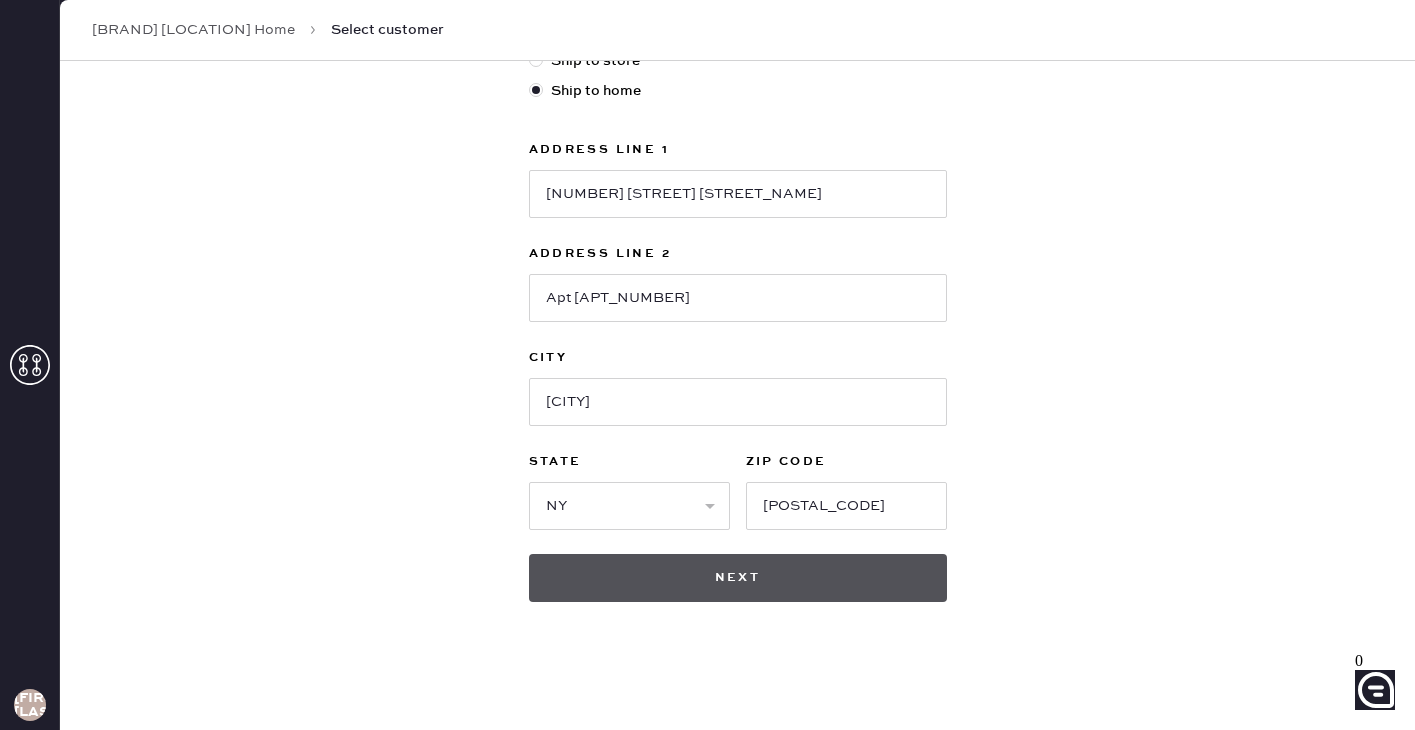 click on "Next" at bounding box center [738, 578] 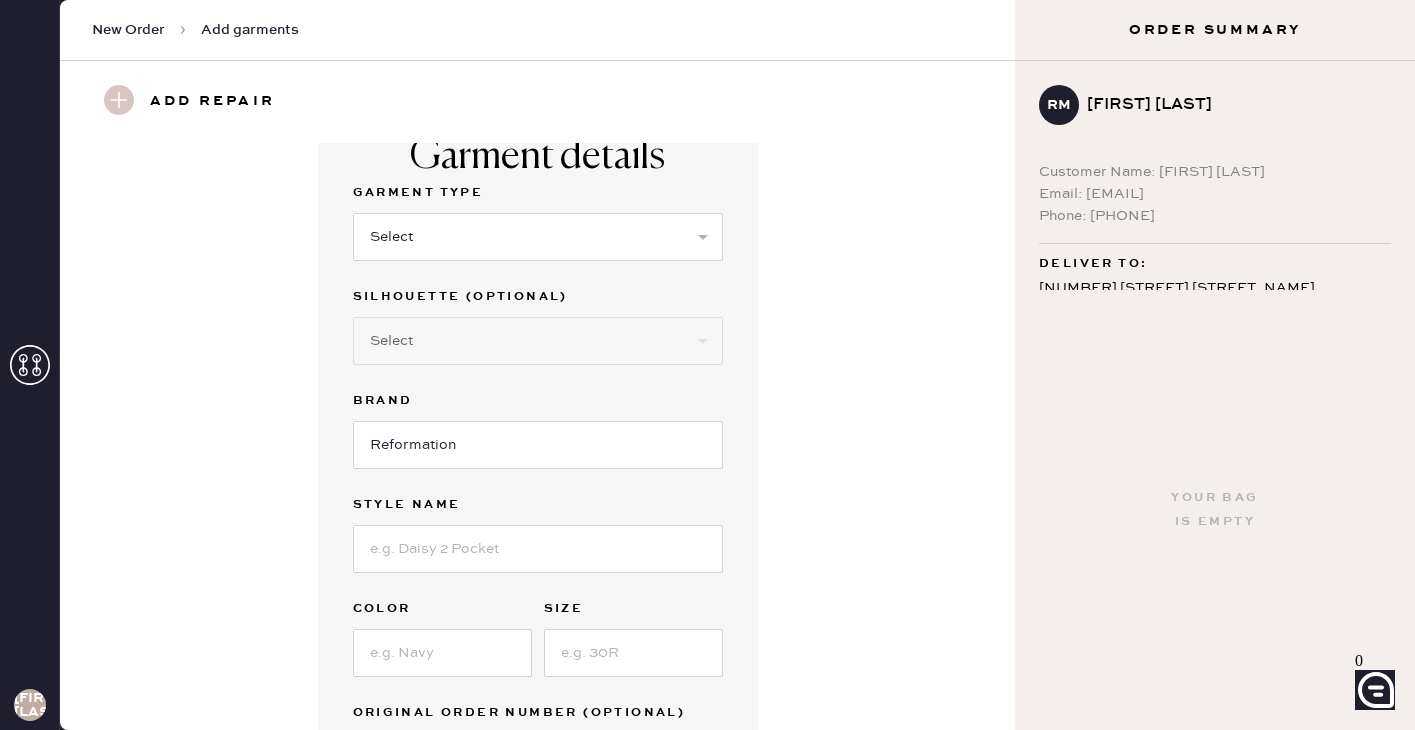 scroll, scrollTop: 43, scrollLeft: 0, axis: vertical 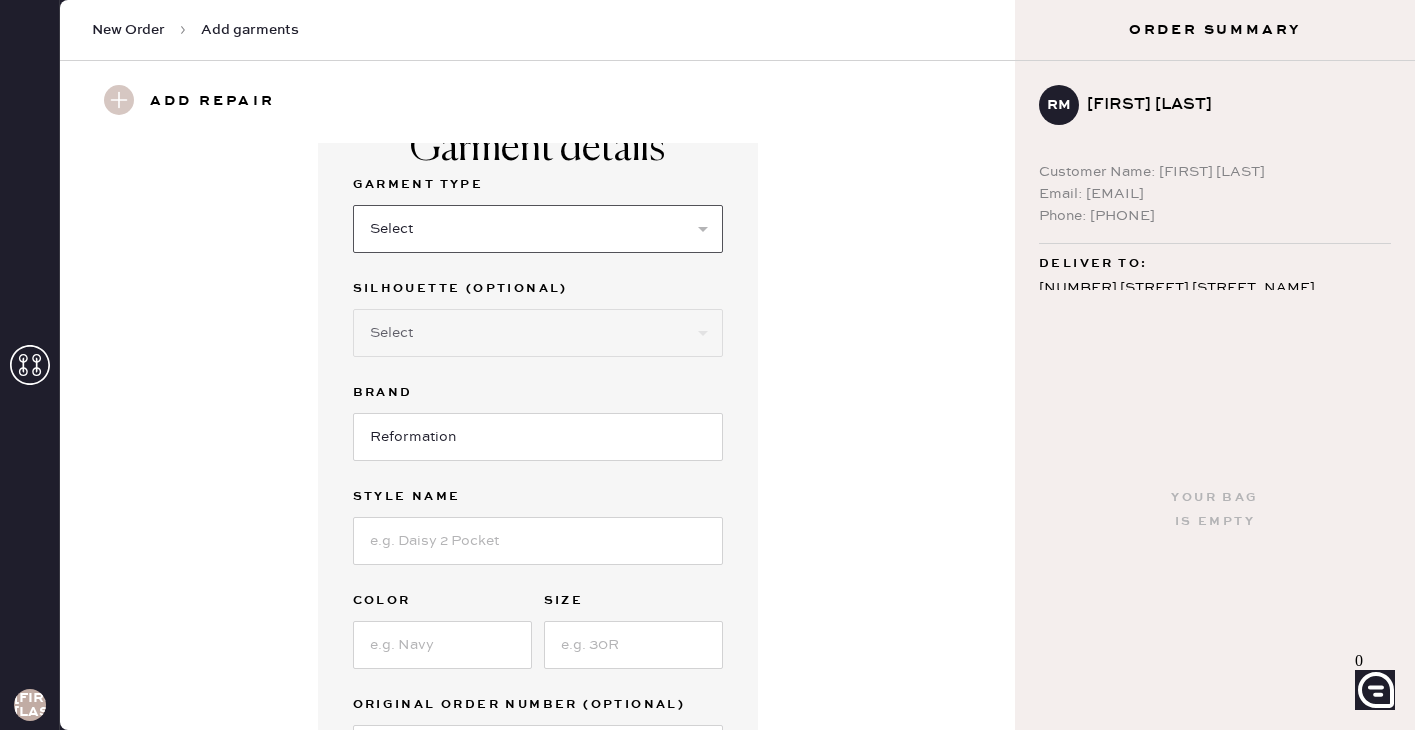 click on "Select Basic Skirt Jeans Leggings Pants Shorts Basic Sleeved Dress Basic Sleeveless Dress Basic Strap Dress Strap Jumpsuit Button Down Top Sleeved Top Sleeveless Top" at bounding box center [538, 229] 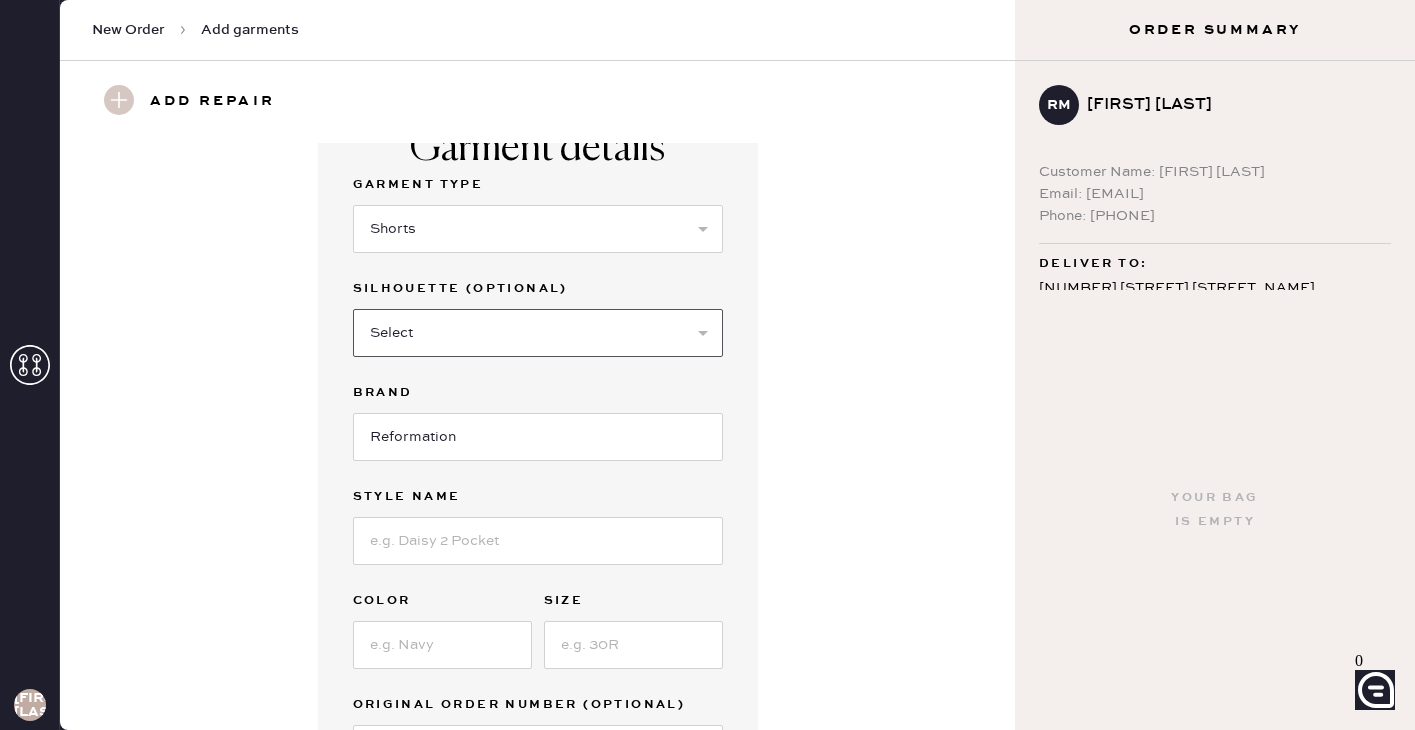 click on "Select Other" at bounding box center (538, 333) 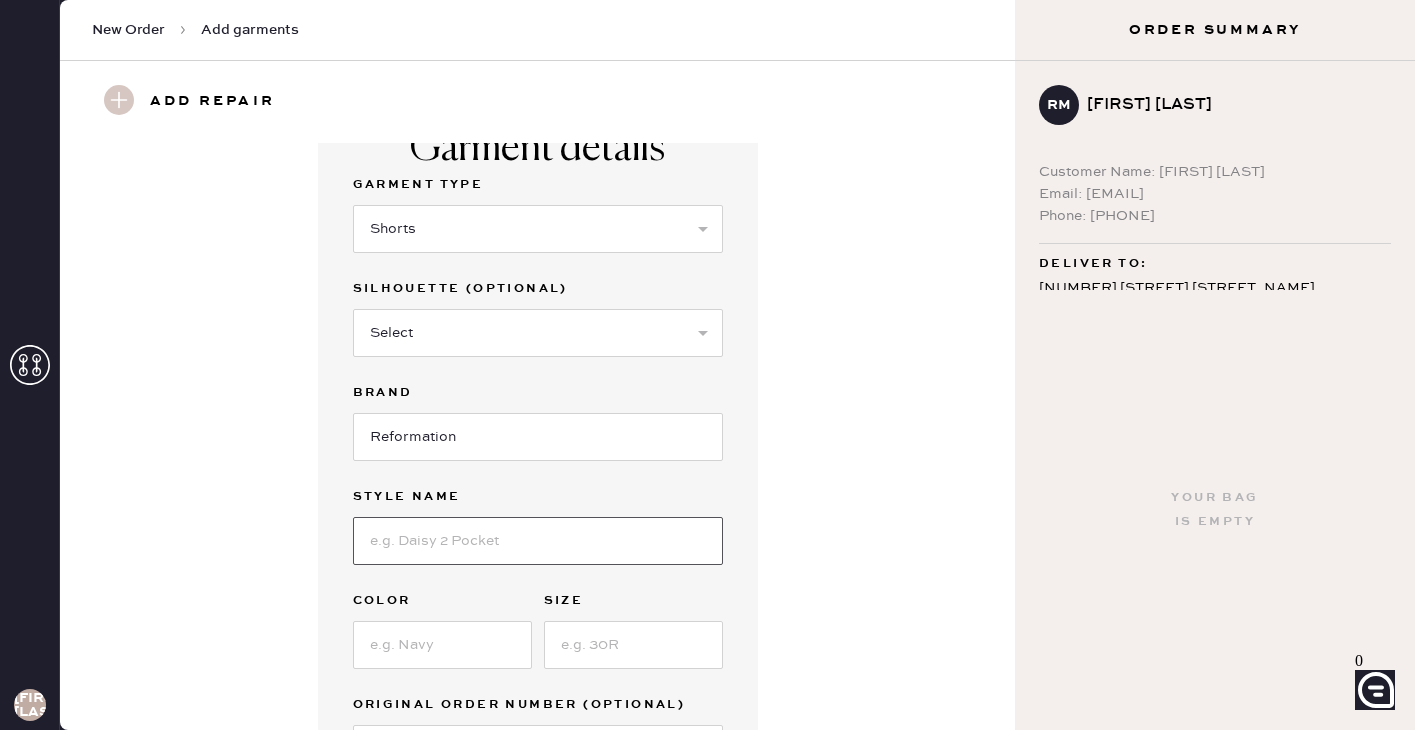click at bounding box center (538, 541) 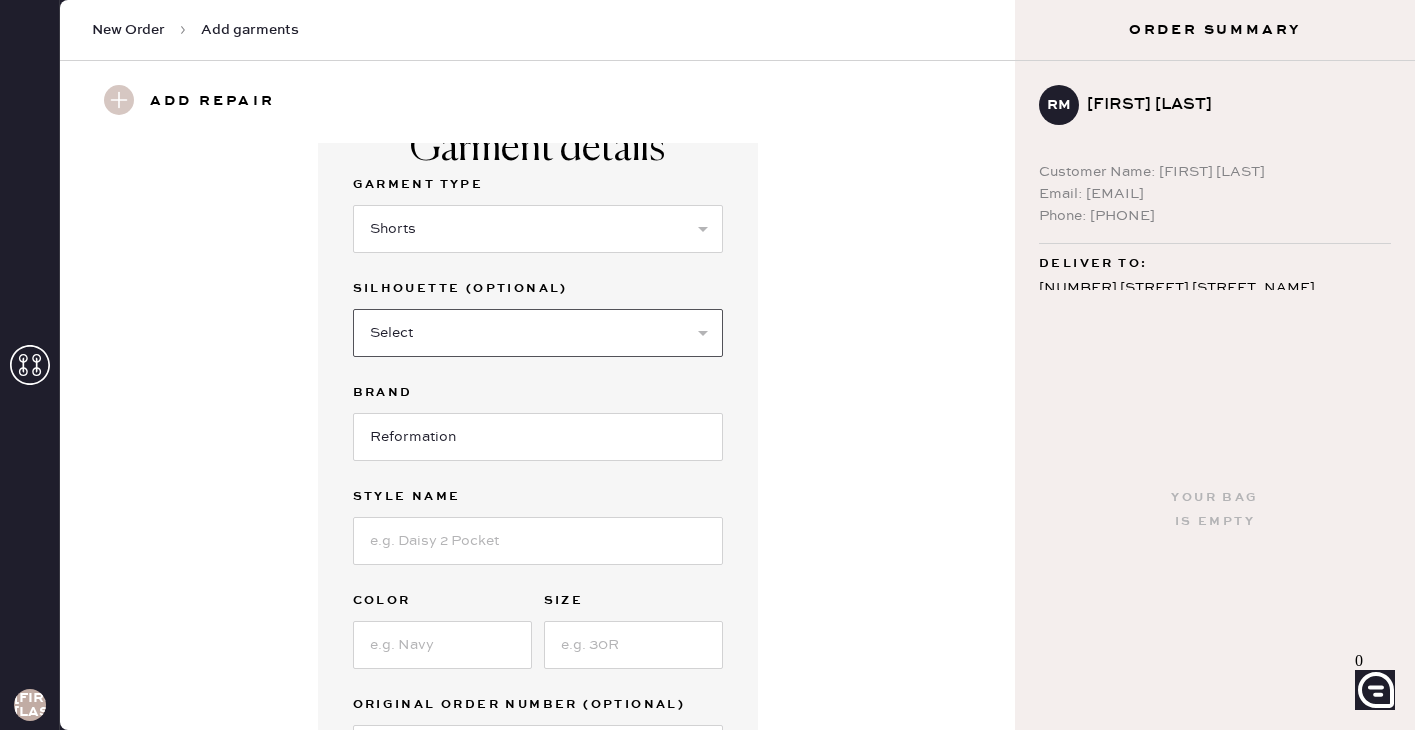 click on "Select Other" at bounding box center [538, 333] 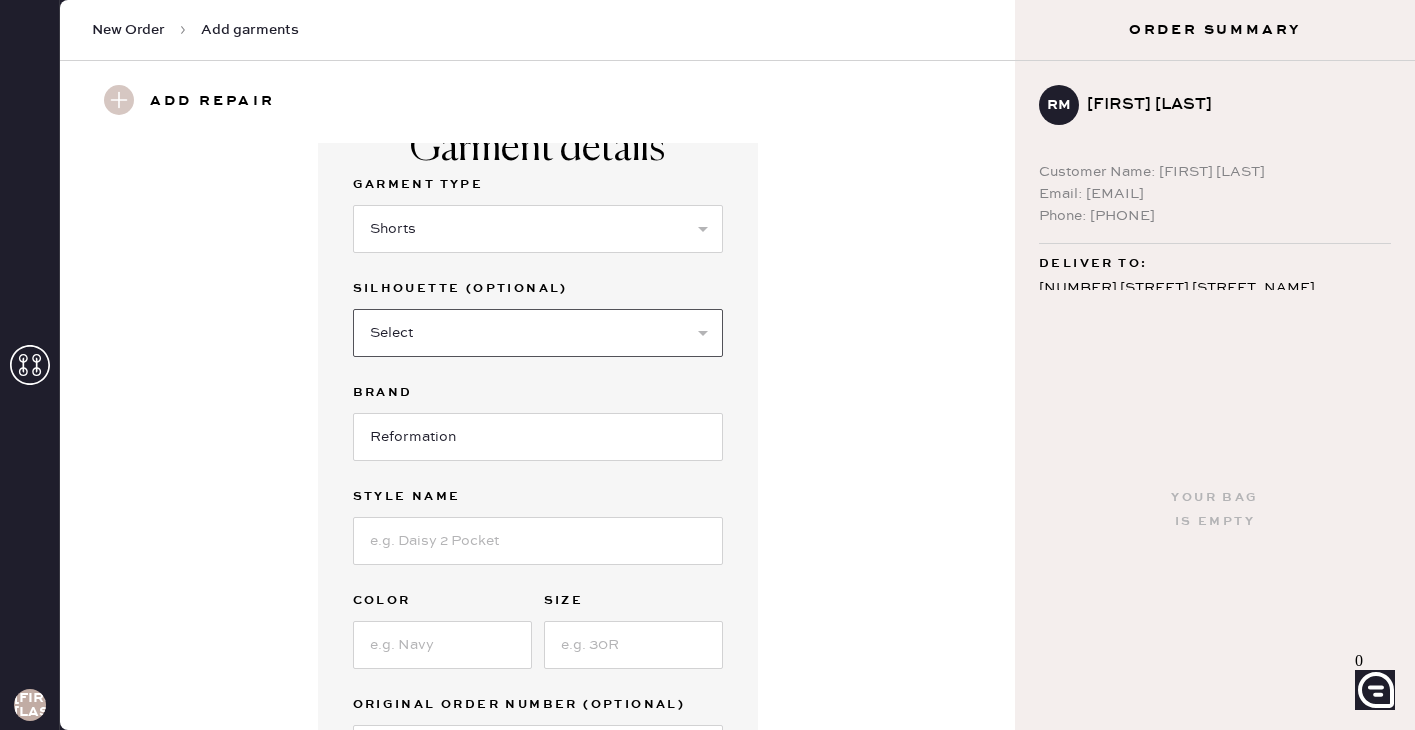 select on "other" 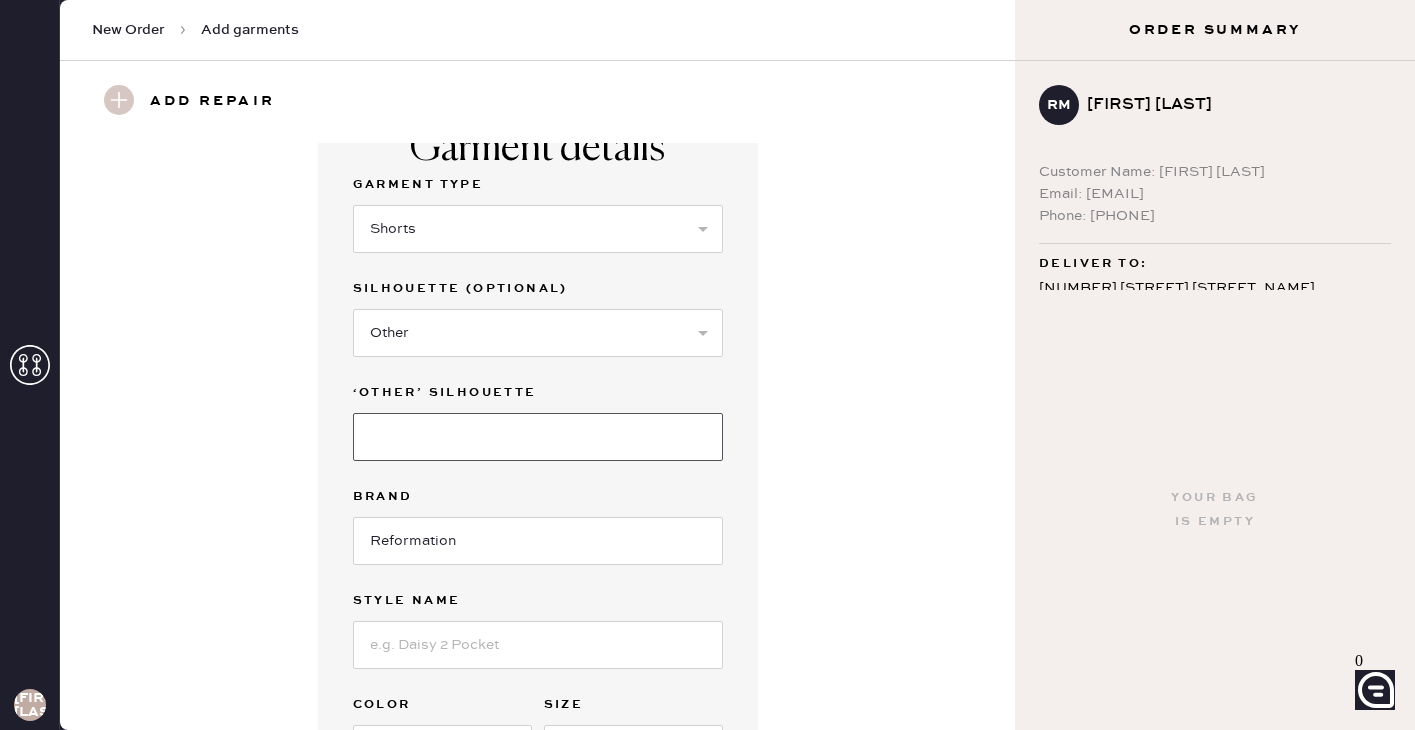 click at bounding box center [538, 437] 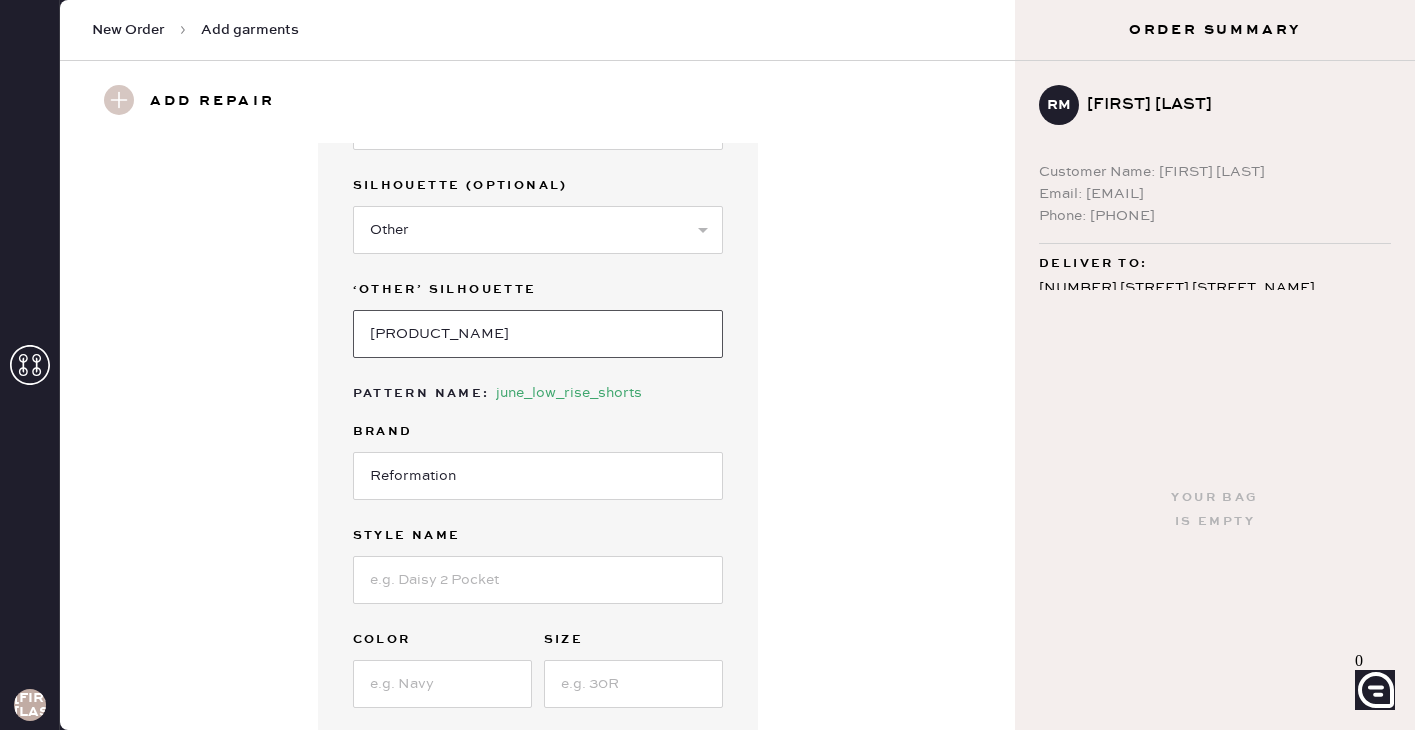 scroll, scrollTop: 159, scrollLeft: 0, axis: vertical 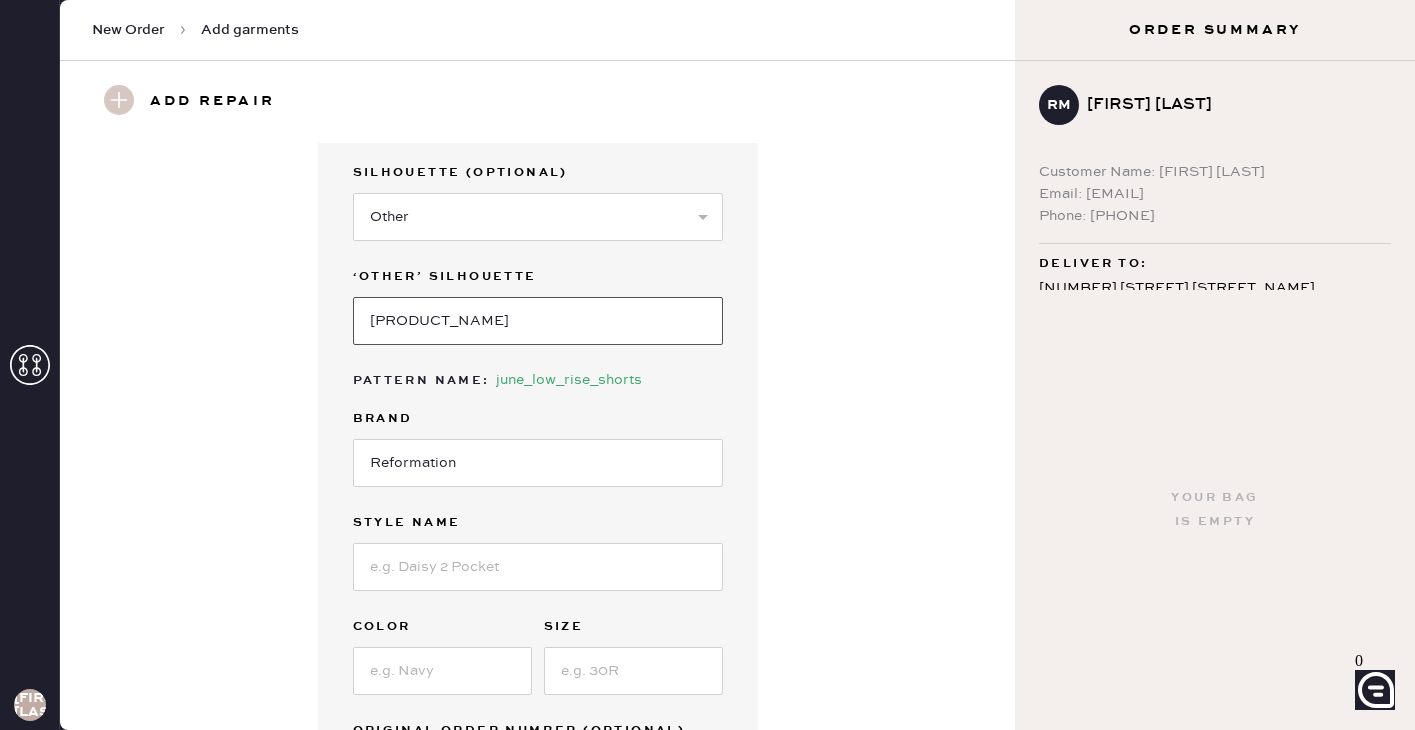 type on "[PRODUCT_NAME]" 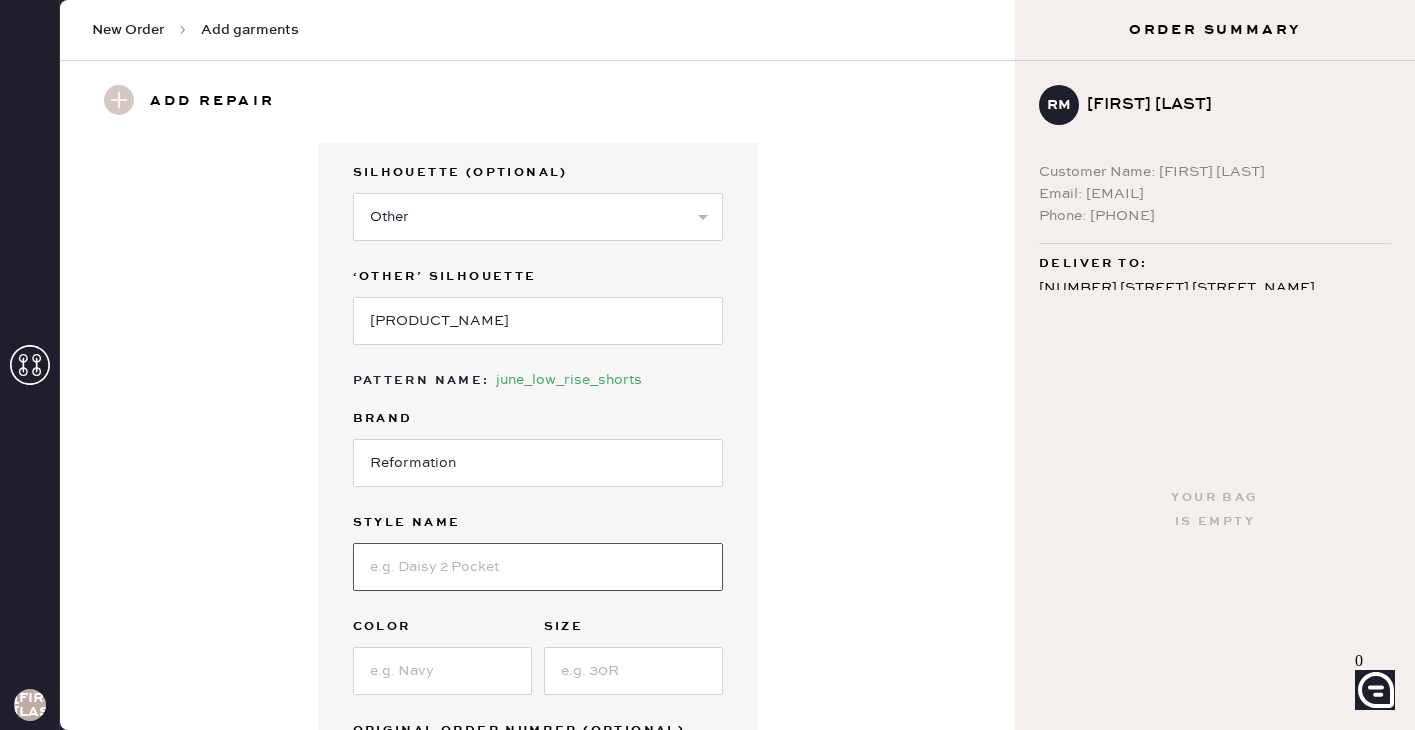 click at bounding box center [538, 567] 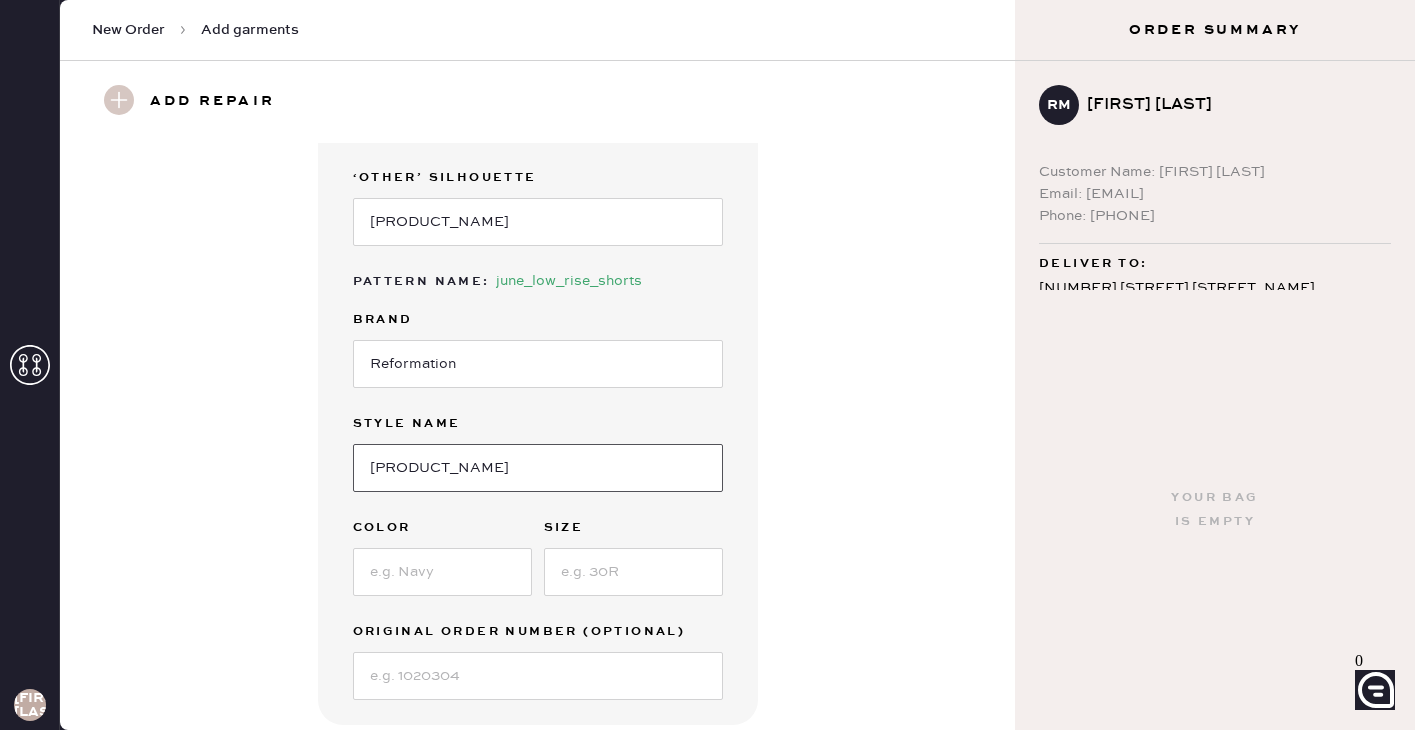 scroll, scrollTop: 260, scrollLeft: 0, axis: vertical 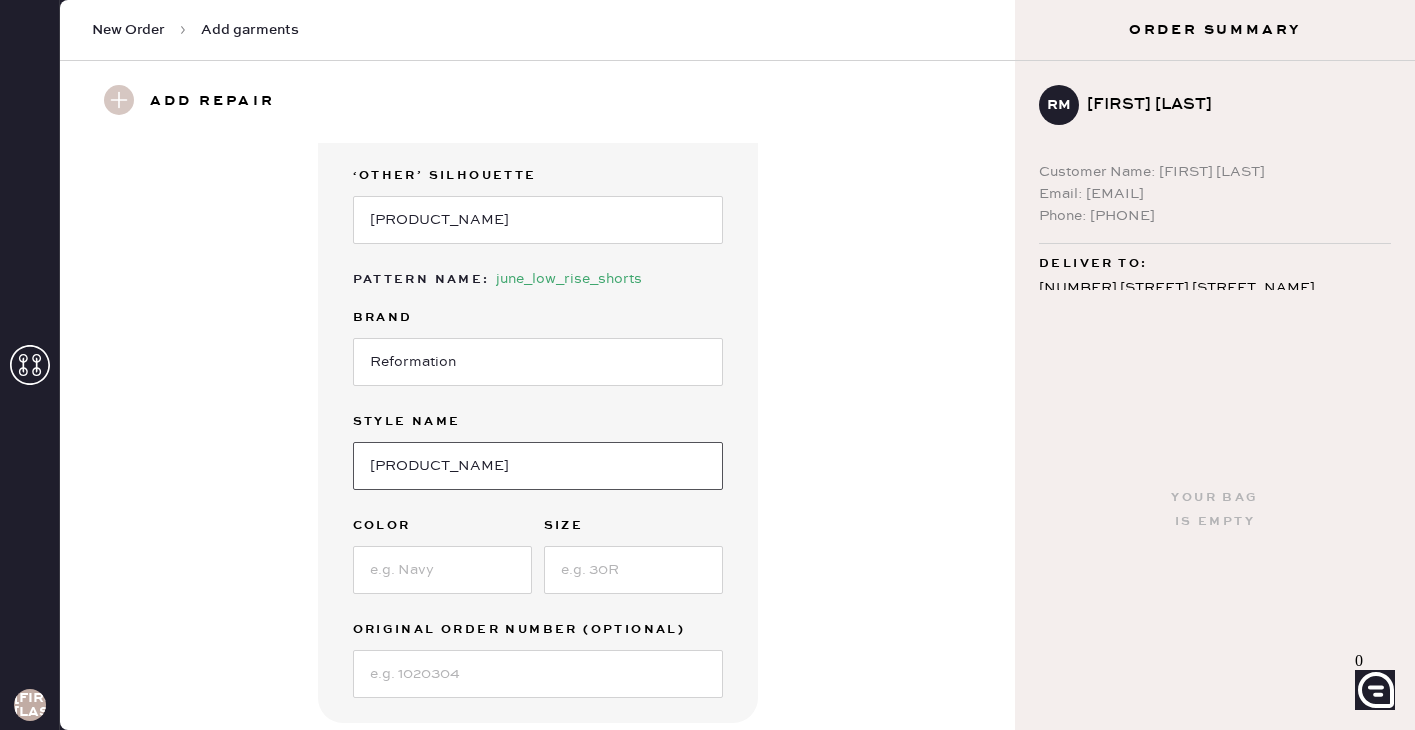 type on "[PRODUCT_NAME]" 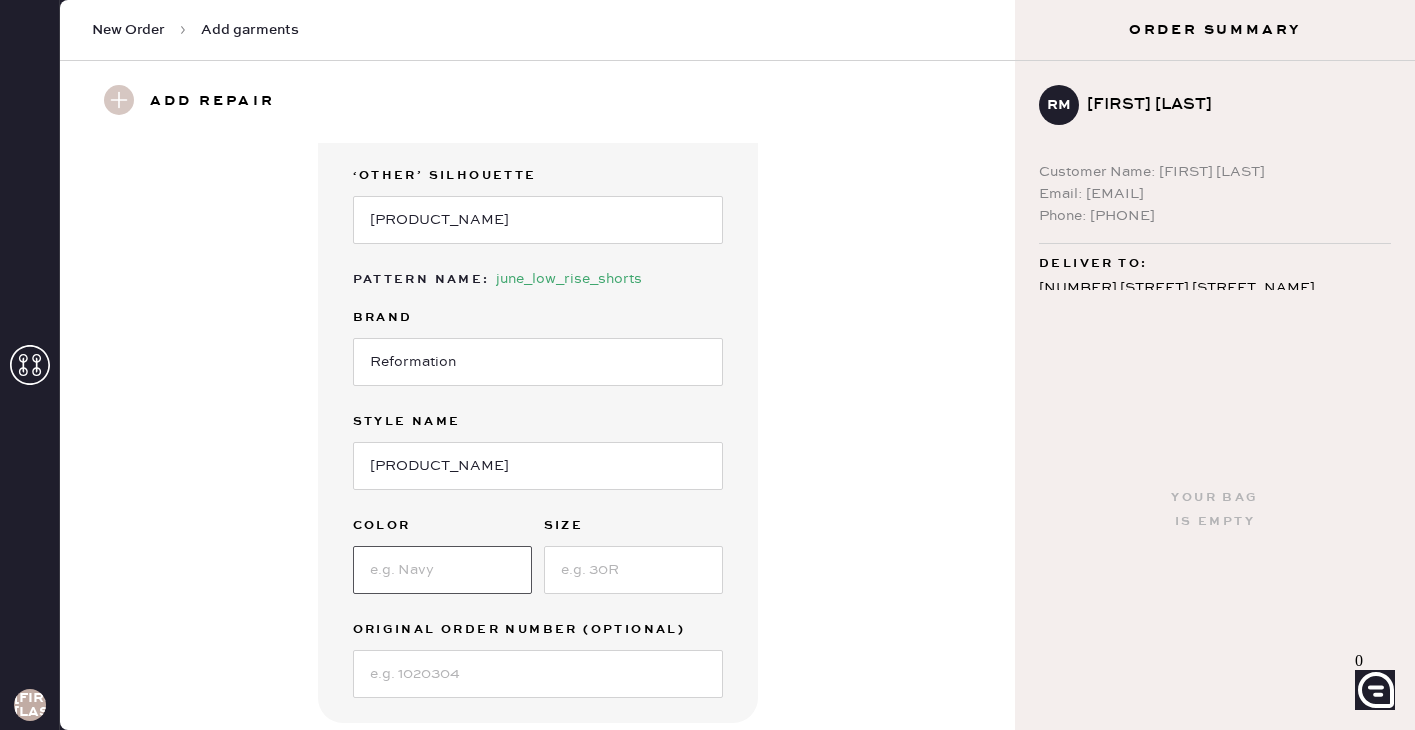 click at bounding box center [442, 570] 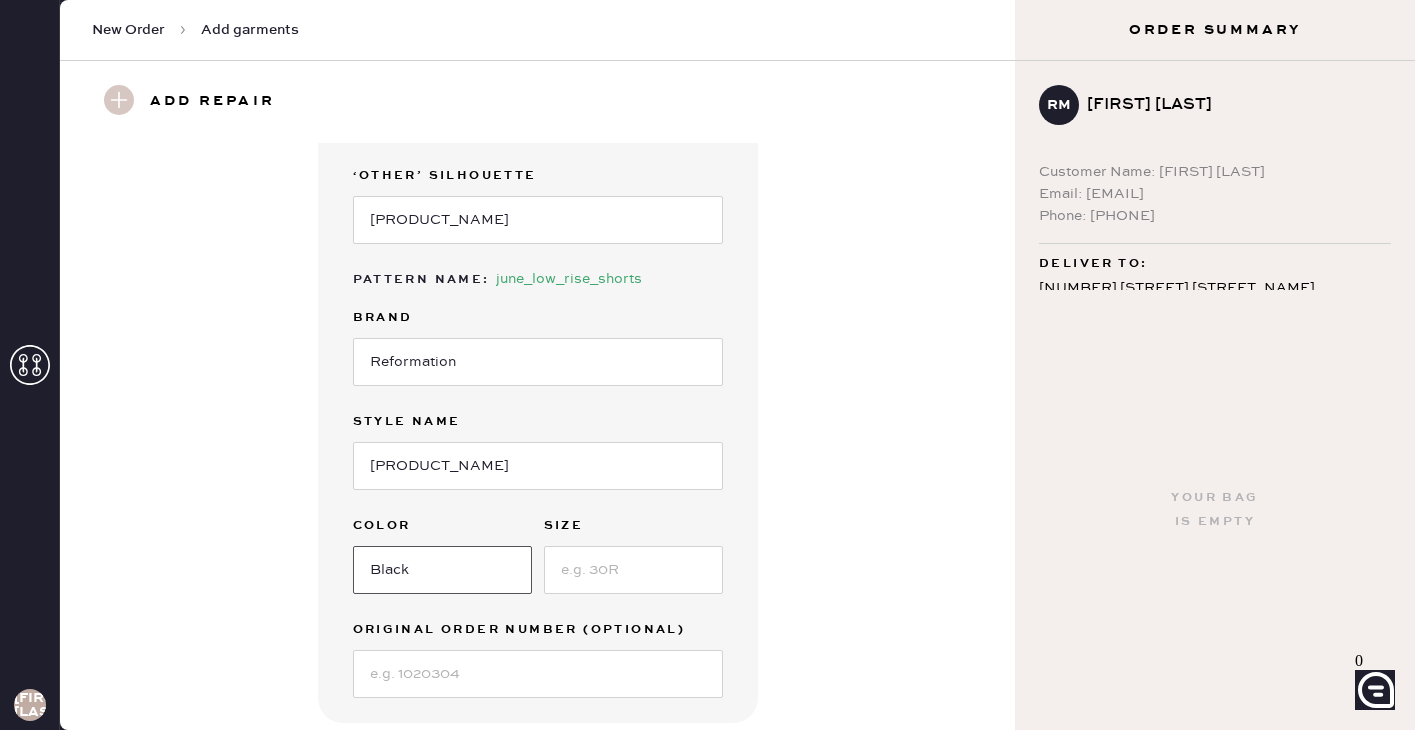 type on "Black" 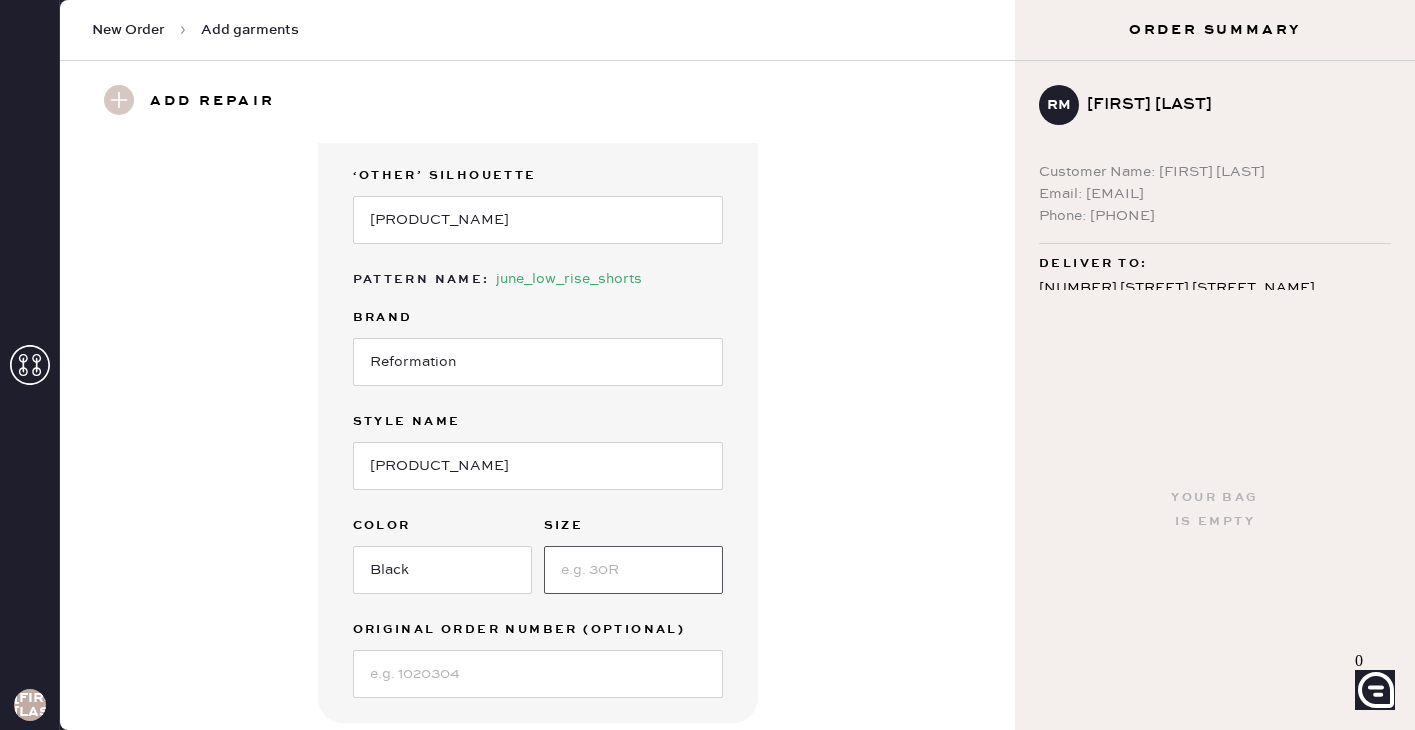 click at bounding box center [633, 570] 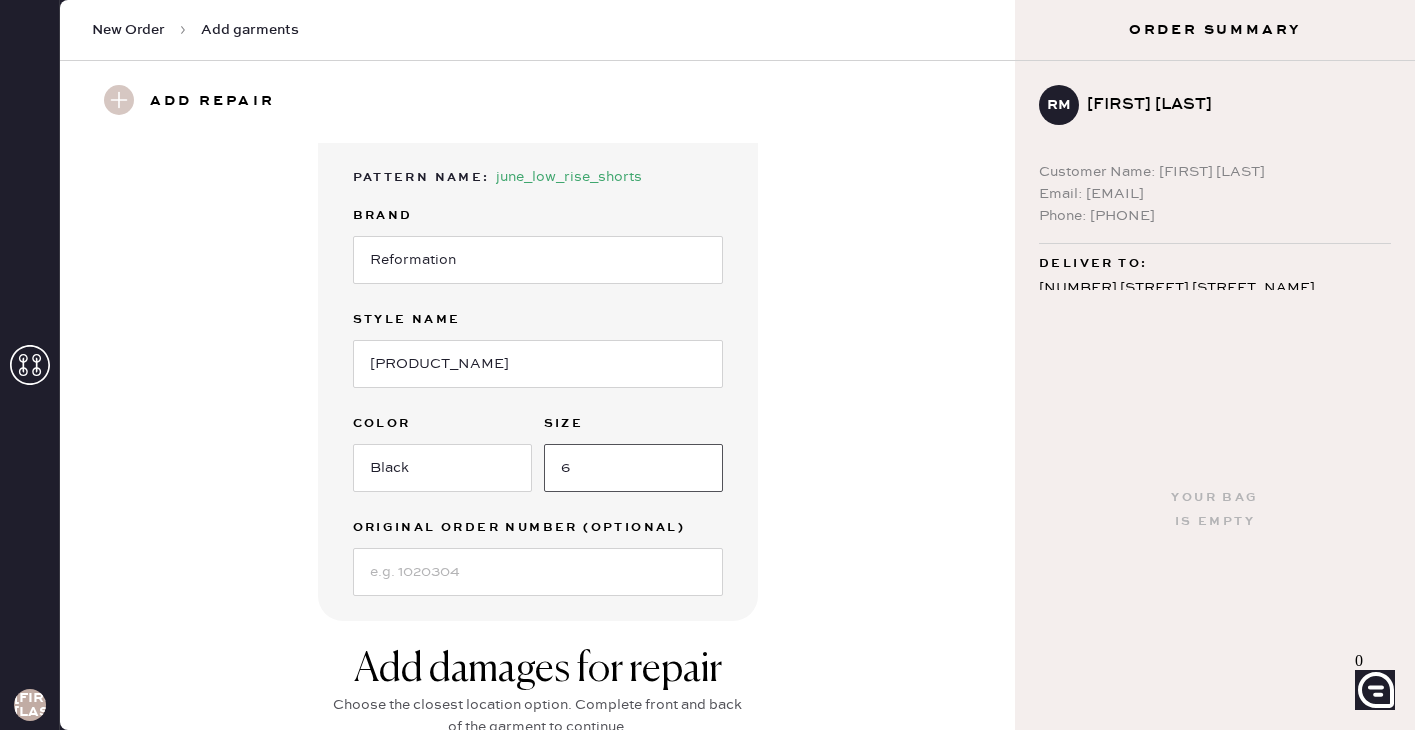 scroll, scrollTop: 363, scrollLeft: 0, axis: vertical 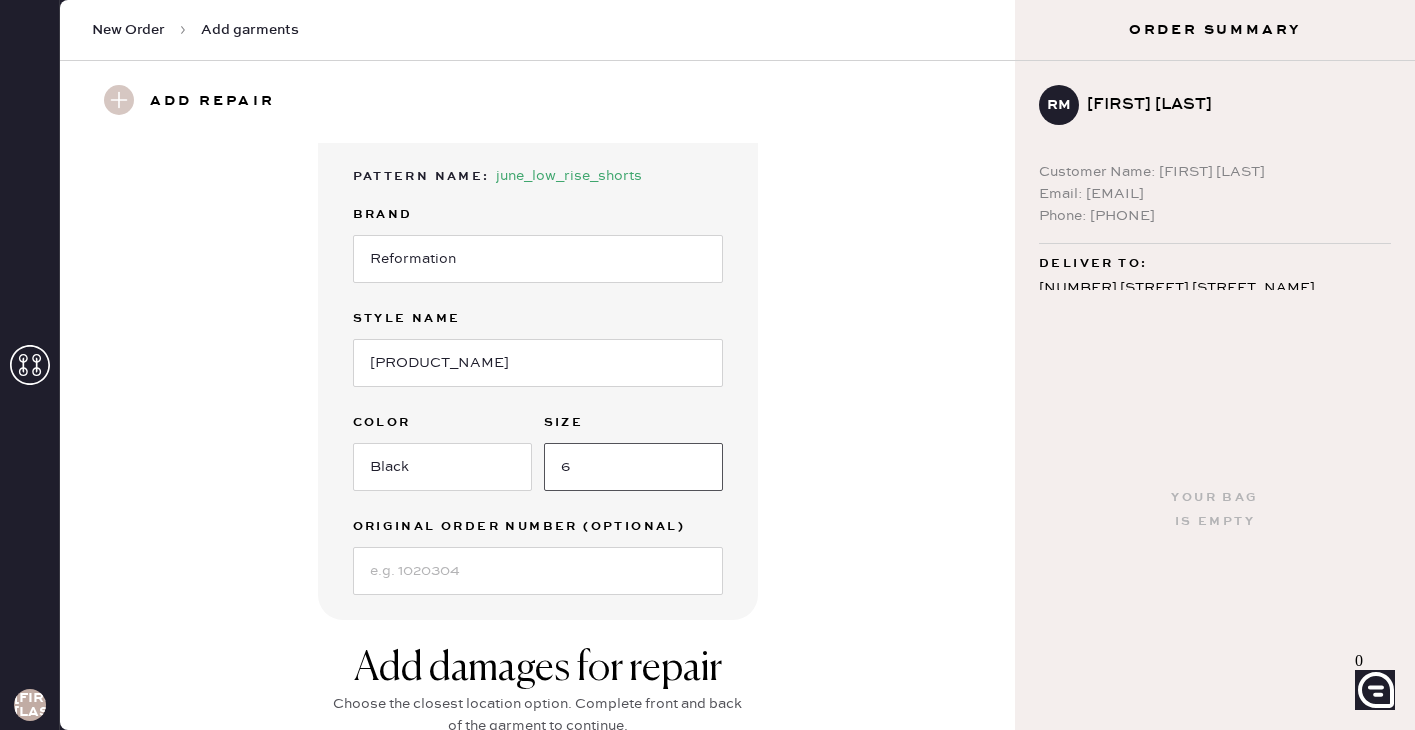 type on "6" 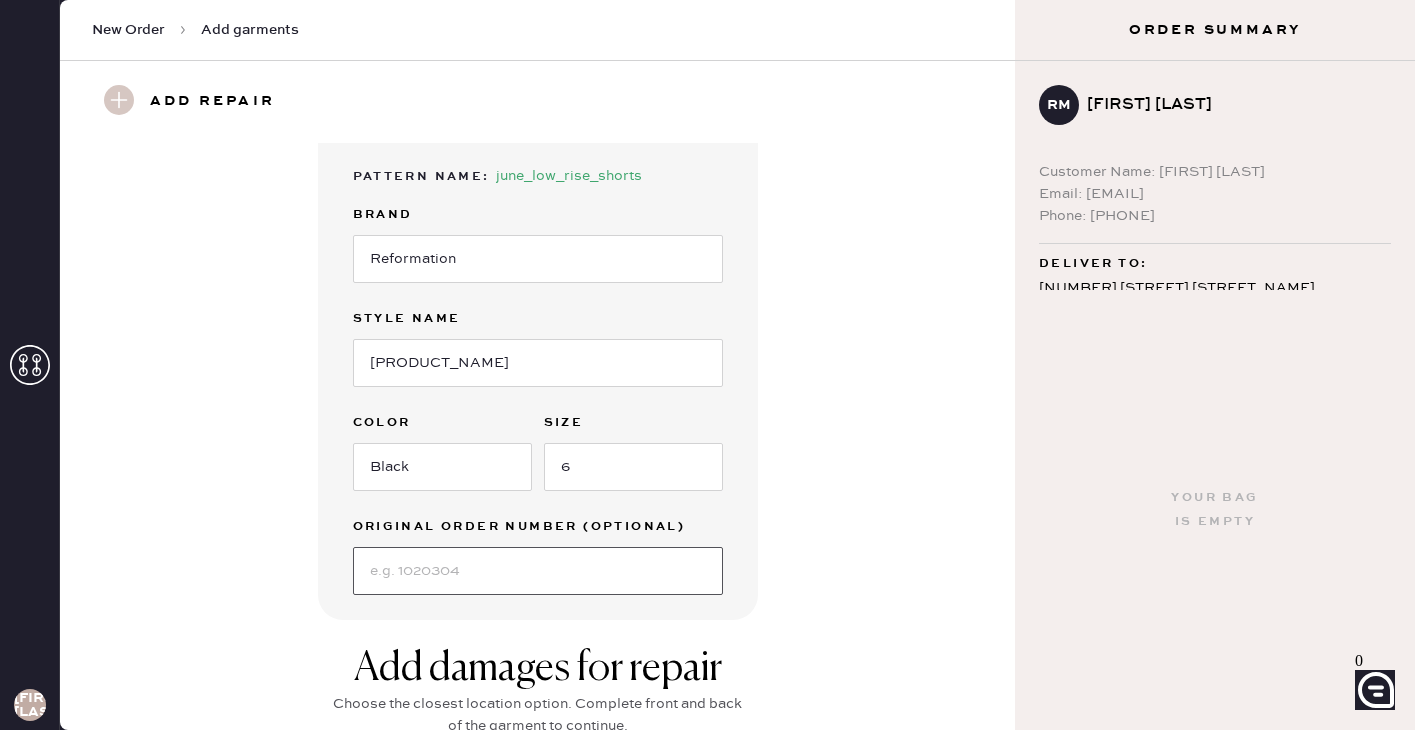 click at bounding box center [538, 571] 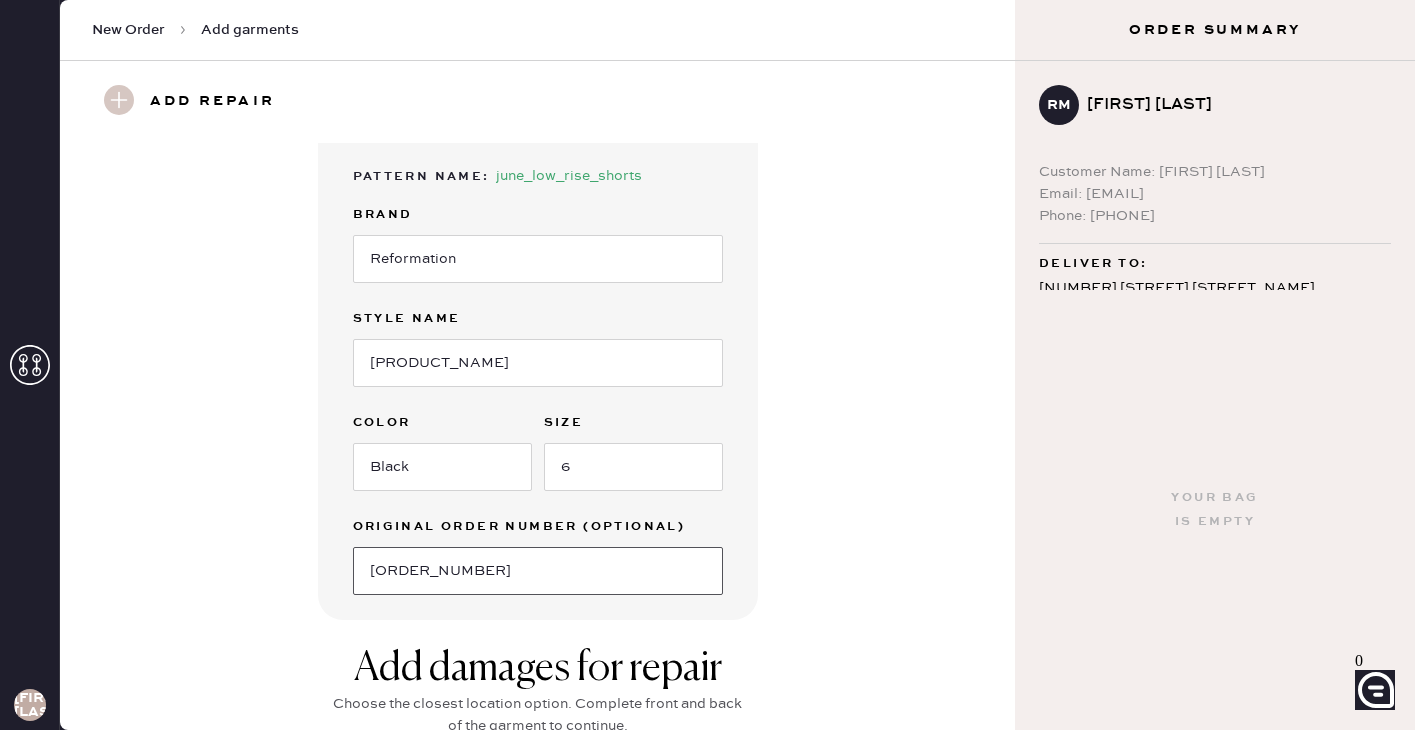 type on "[ORDER_NUMBER]" 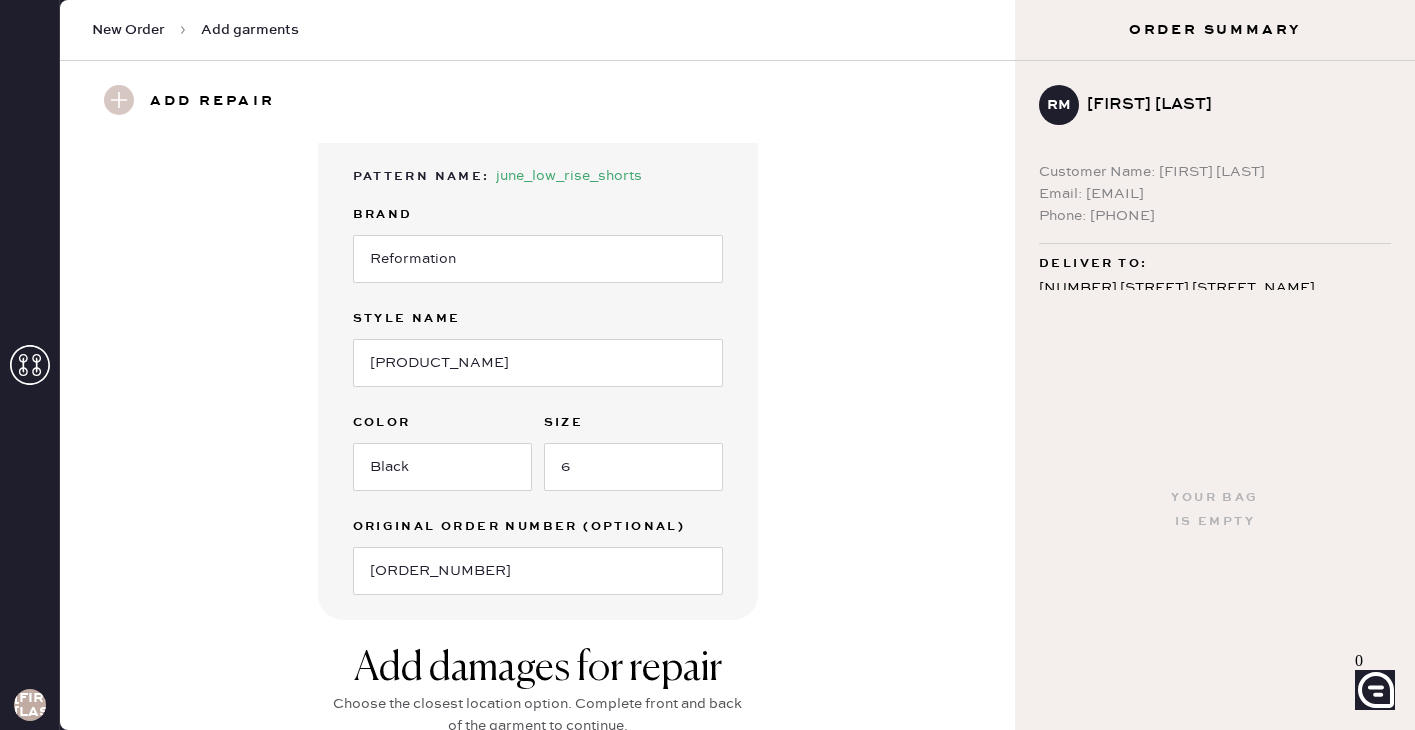 click on "Garment details Garment Type Select Basic Skirt Jeans Leggings Pants Shorts Basic Sleeved Dress Basic Sleeveless Dress Basic Strap Dress Strap Jumpsuit Button Down Top Sleeved Top Sleeveless Top Silhouette (optional) Select Other ‘other’ silhouette June Low Rise Pattern Name : june_low_rise_shorts Brand Reformation Style name June Low Rise Color Black Size 6 Original Order Number (Optional) S24417952" at bounding box center (538, 200) 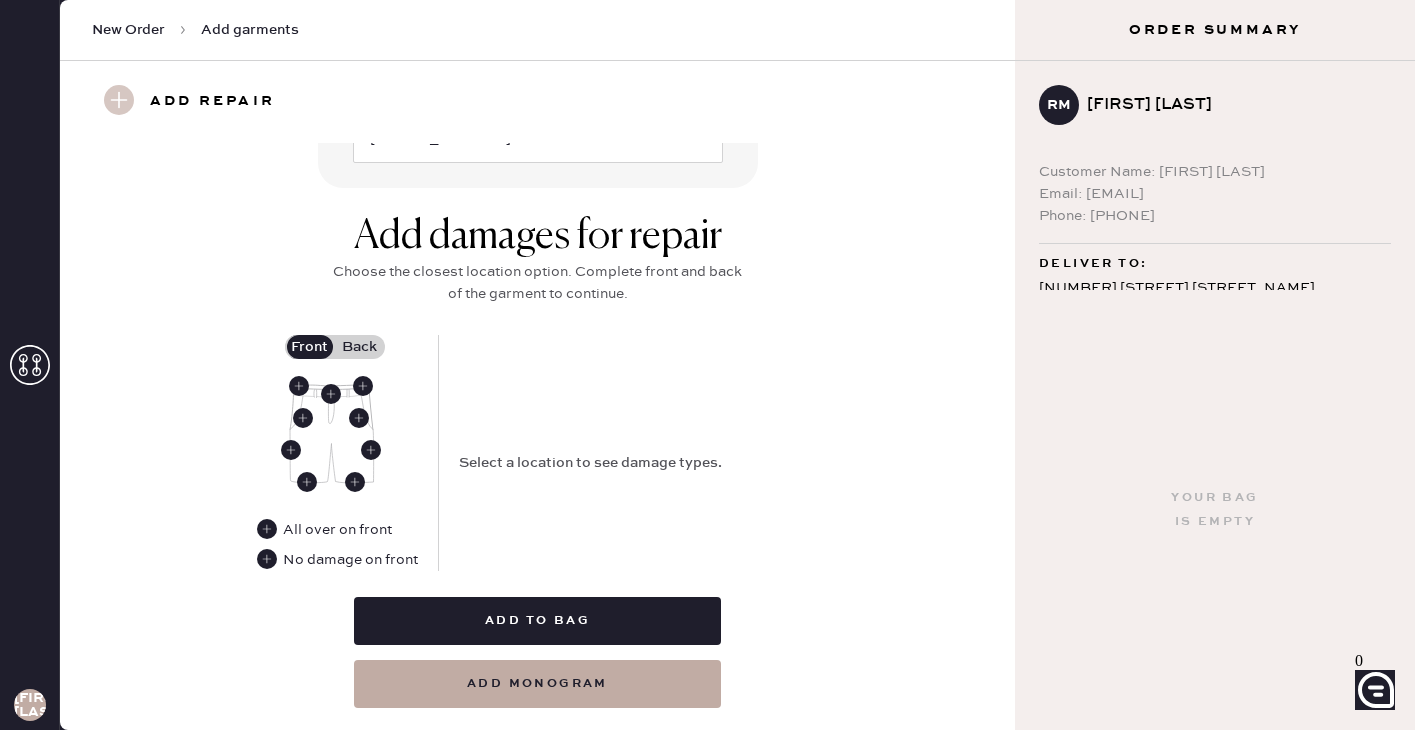 scroll, scrollTop: 799, scrollLeft: 0, axis: vertical 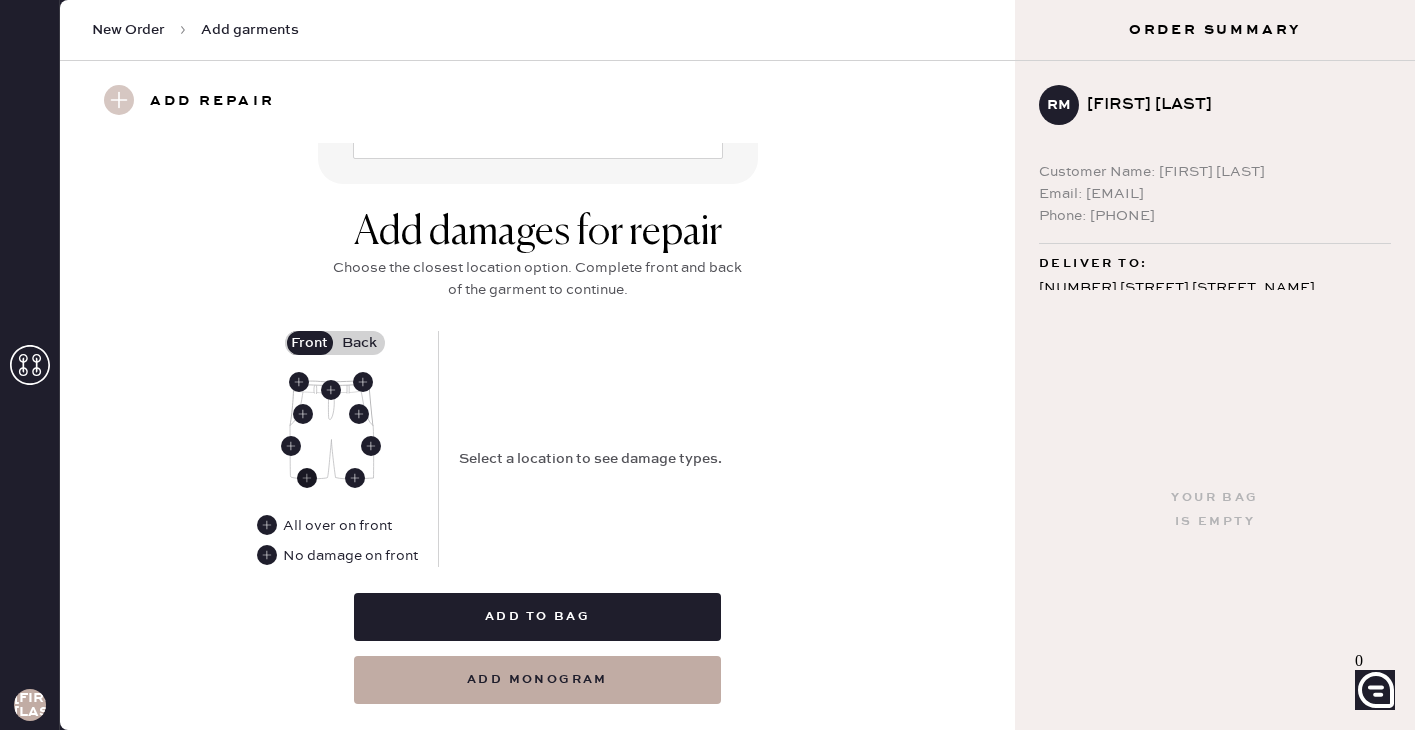 click at bounding box center (307, 478) 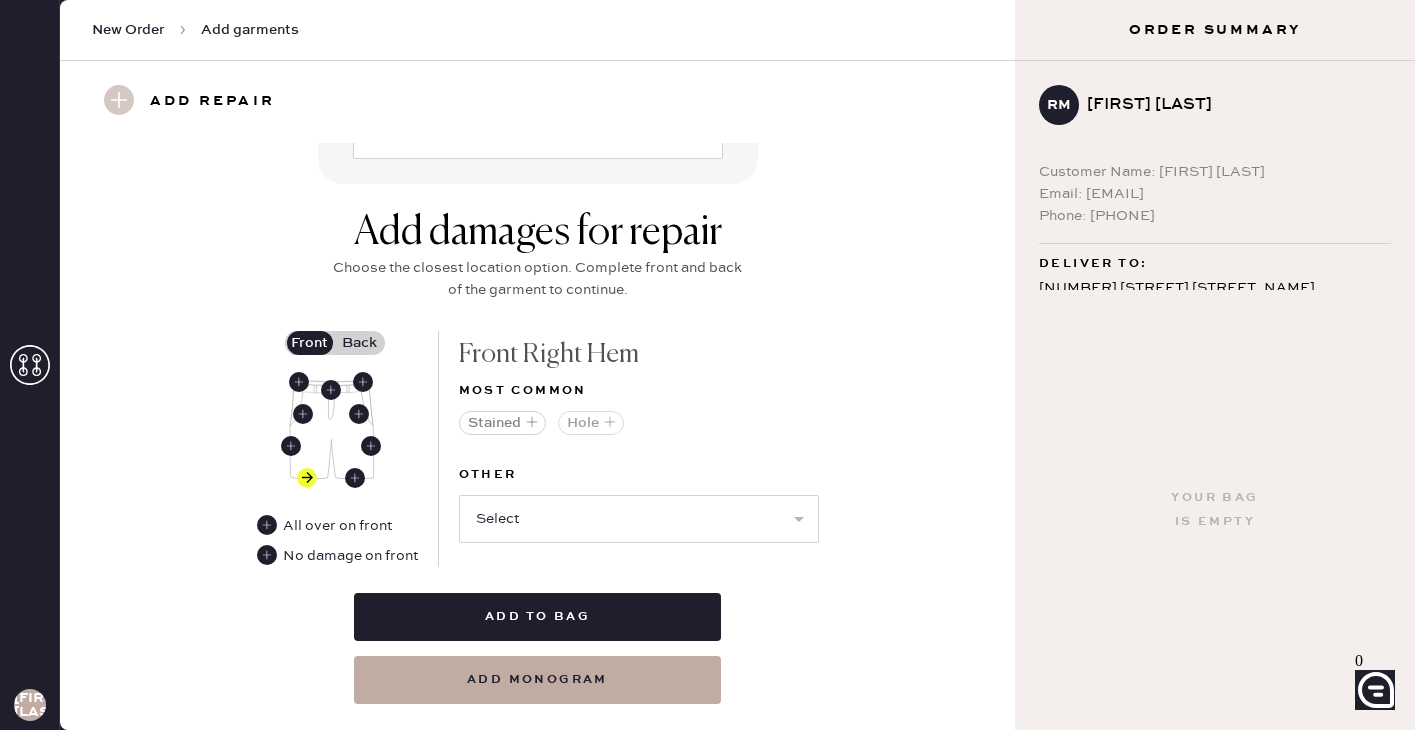 click at bounding box center [532, 422] 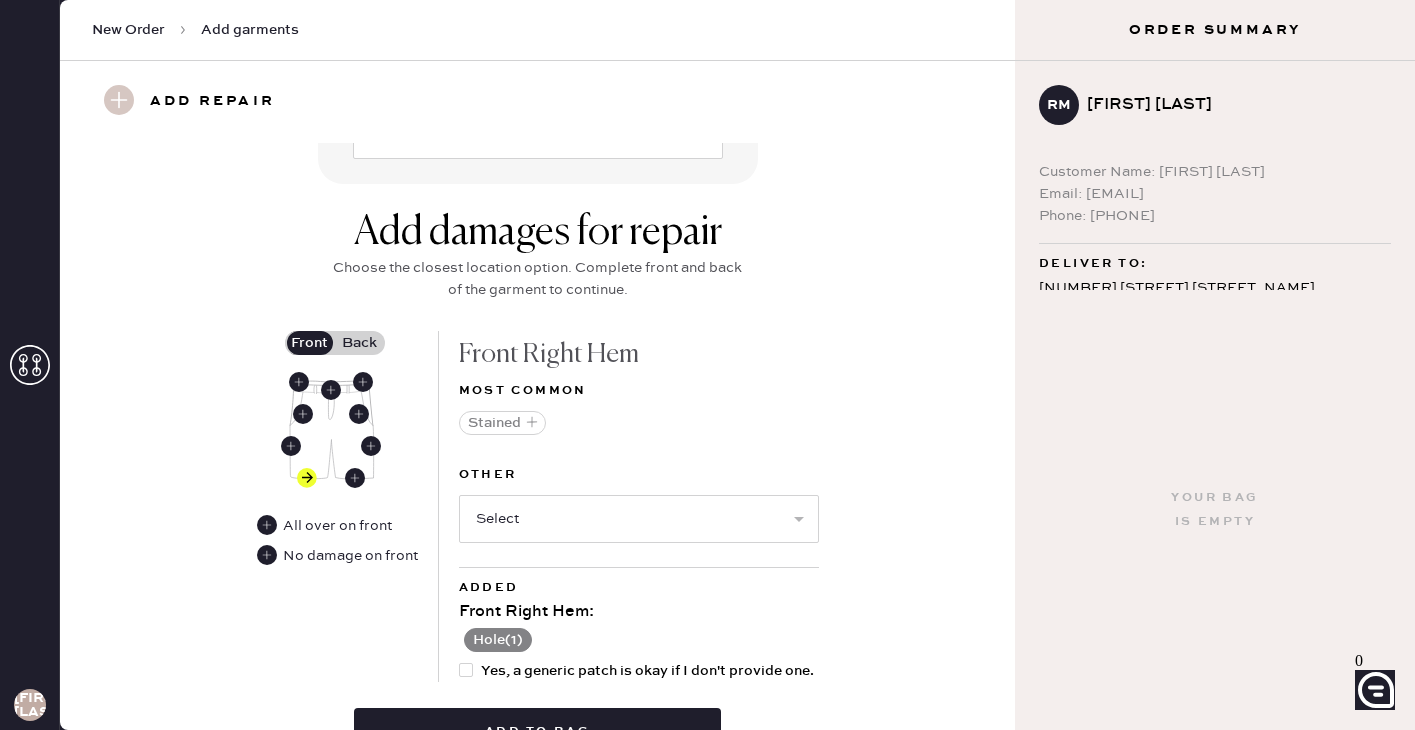 click on "Hole  ( 1 )" at bounding box center (498, 640) 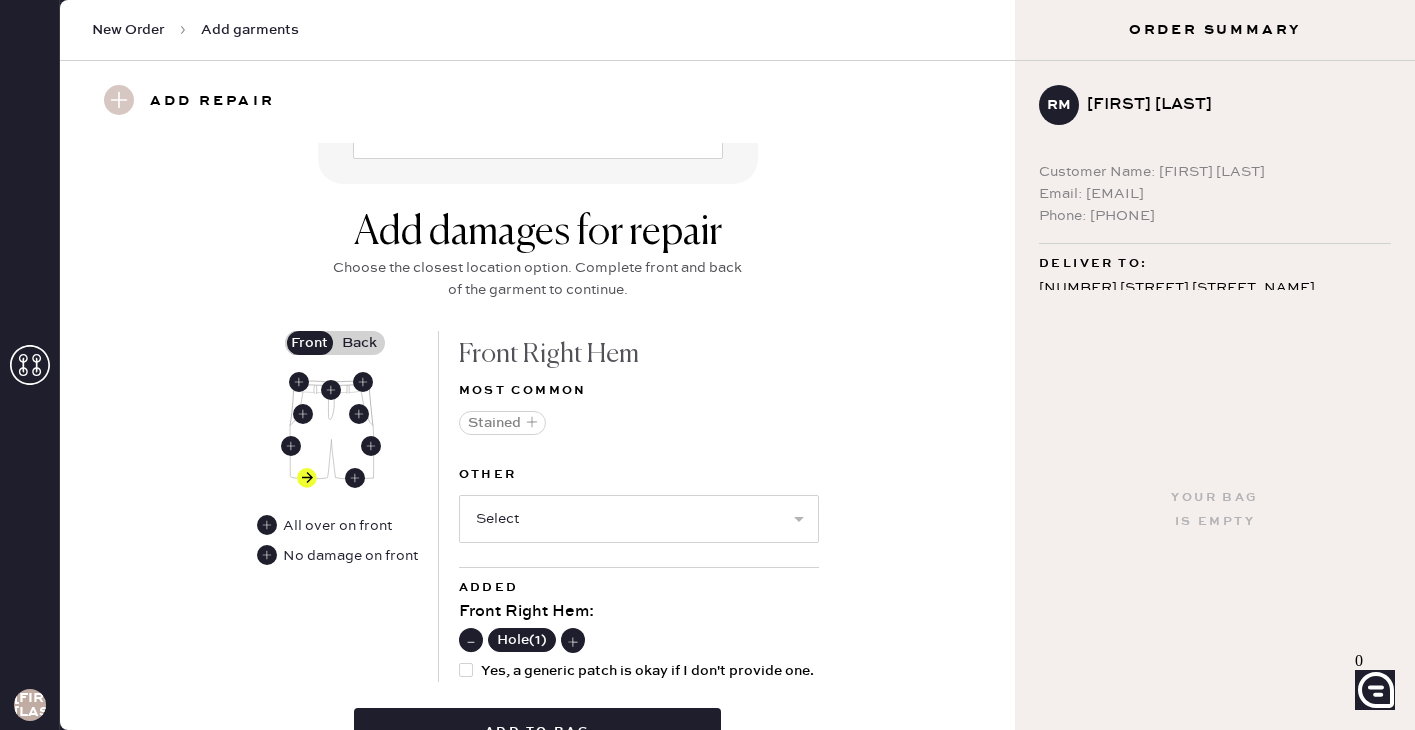 click at bounding box center [471, 642] 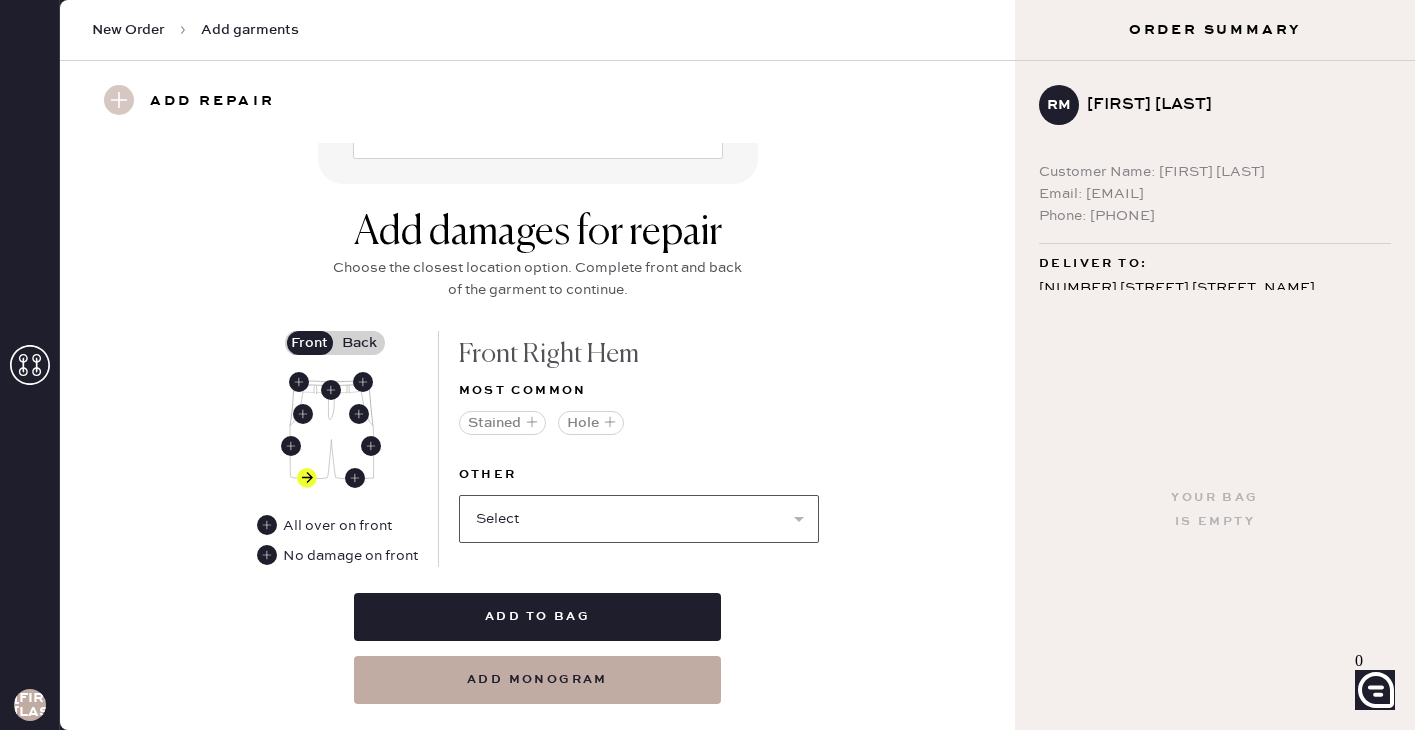 click on "Select Broken / Ripped Hem Broken Beads Broken Belt Loop Broken Button Broken Elastic Broken Hook & Eye Broken Label/tag Broken Snap Broken Strap Broken Zipper Lint/hair Missing Beads Missing Button Missing Elastic Missing Hook & Eye Missing Snap Missing Strap Missing Zipper Odor Pilled Pull / Snag Seam Rip Stretched Elastic Wrinkled" at bounding box center (639, 519) 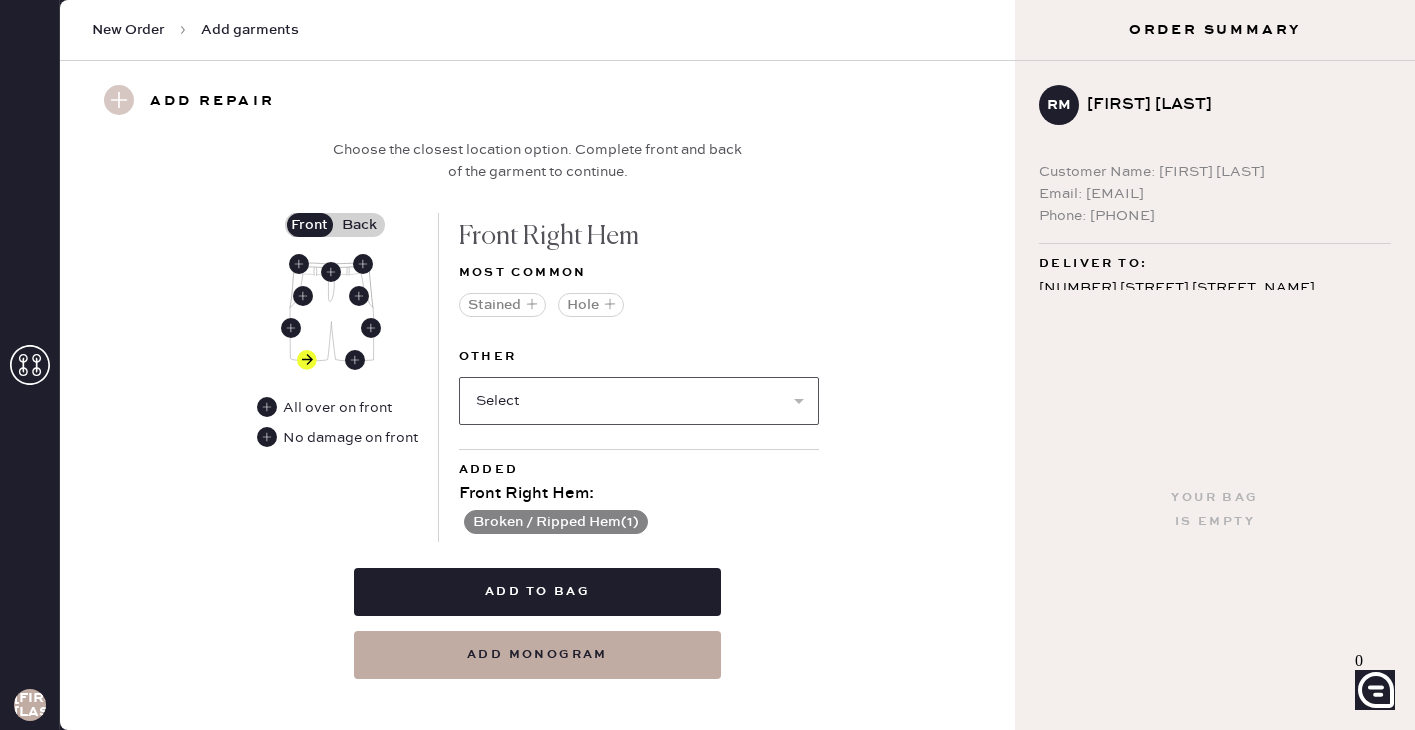 scroll, scrollTop: 919, scrollLeft: 0, axis: vertical 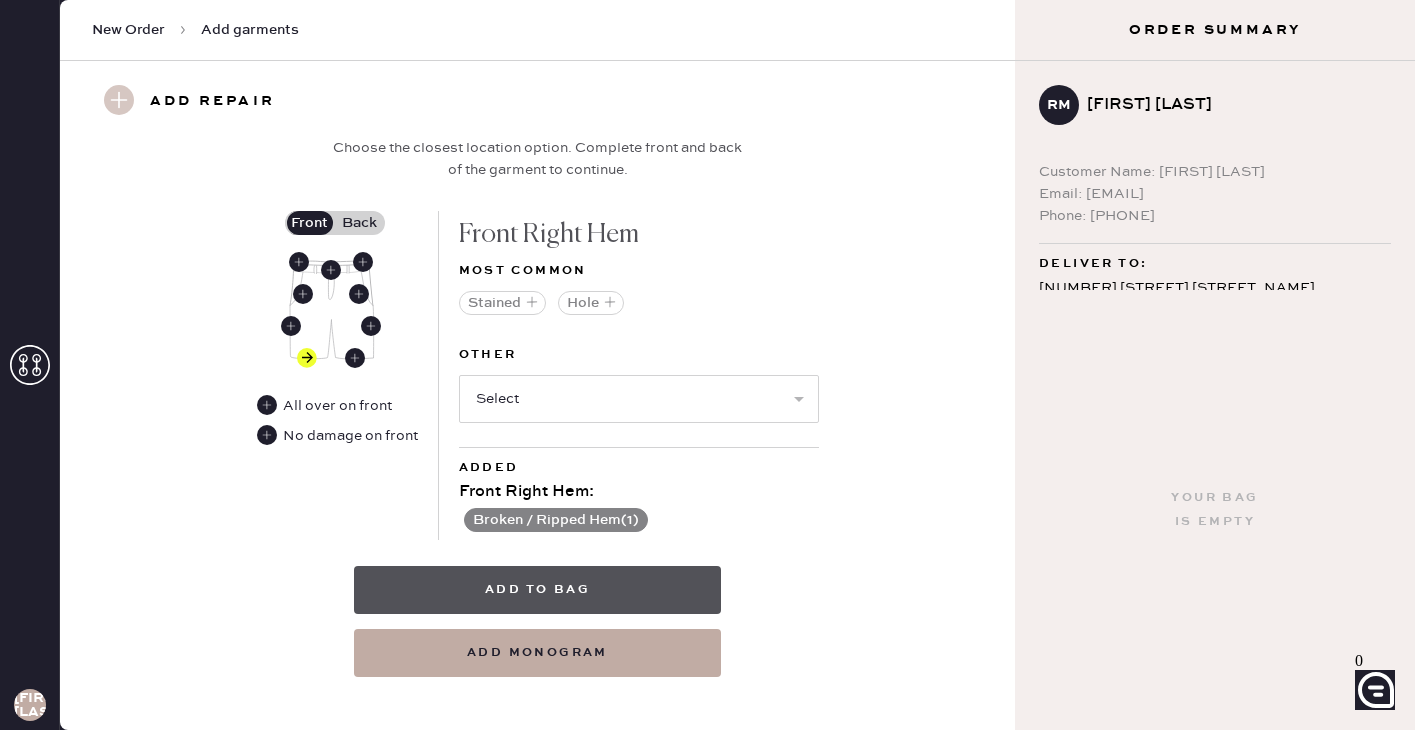 click on "Add to bag" at bounding box center (537, 590) 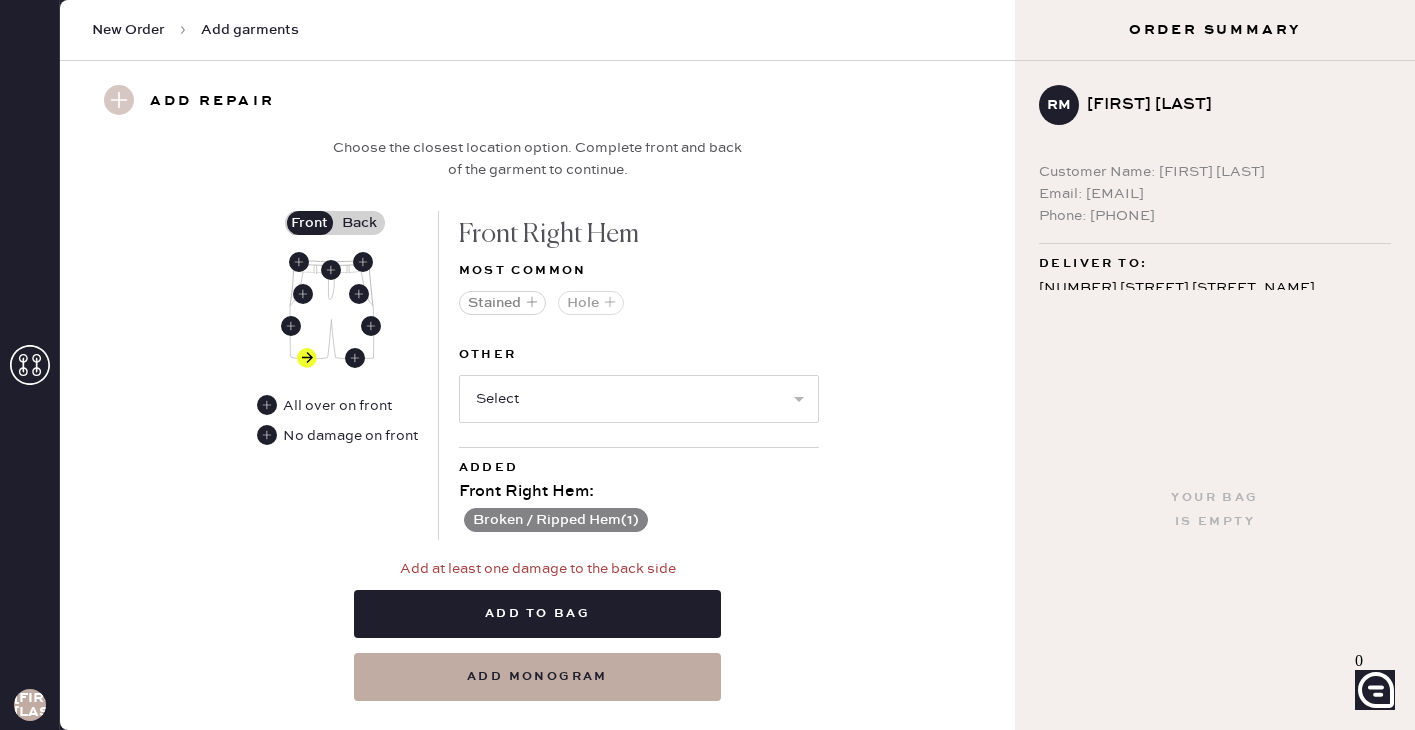 click on "Hole" at bounding box center (591, 303) 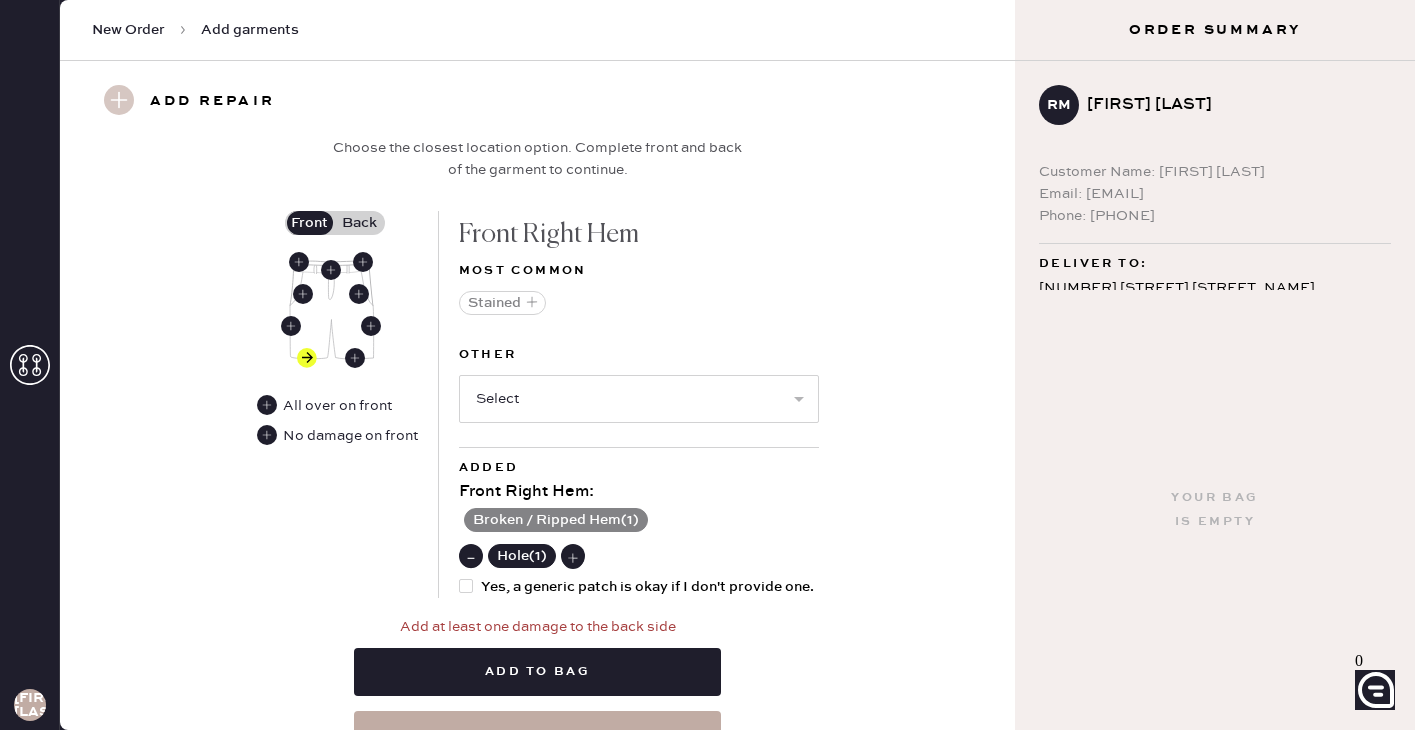 scroll, scrollTop: 921, scrollLeft: 0, axis: vertical 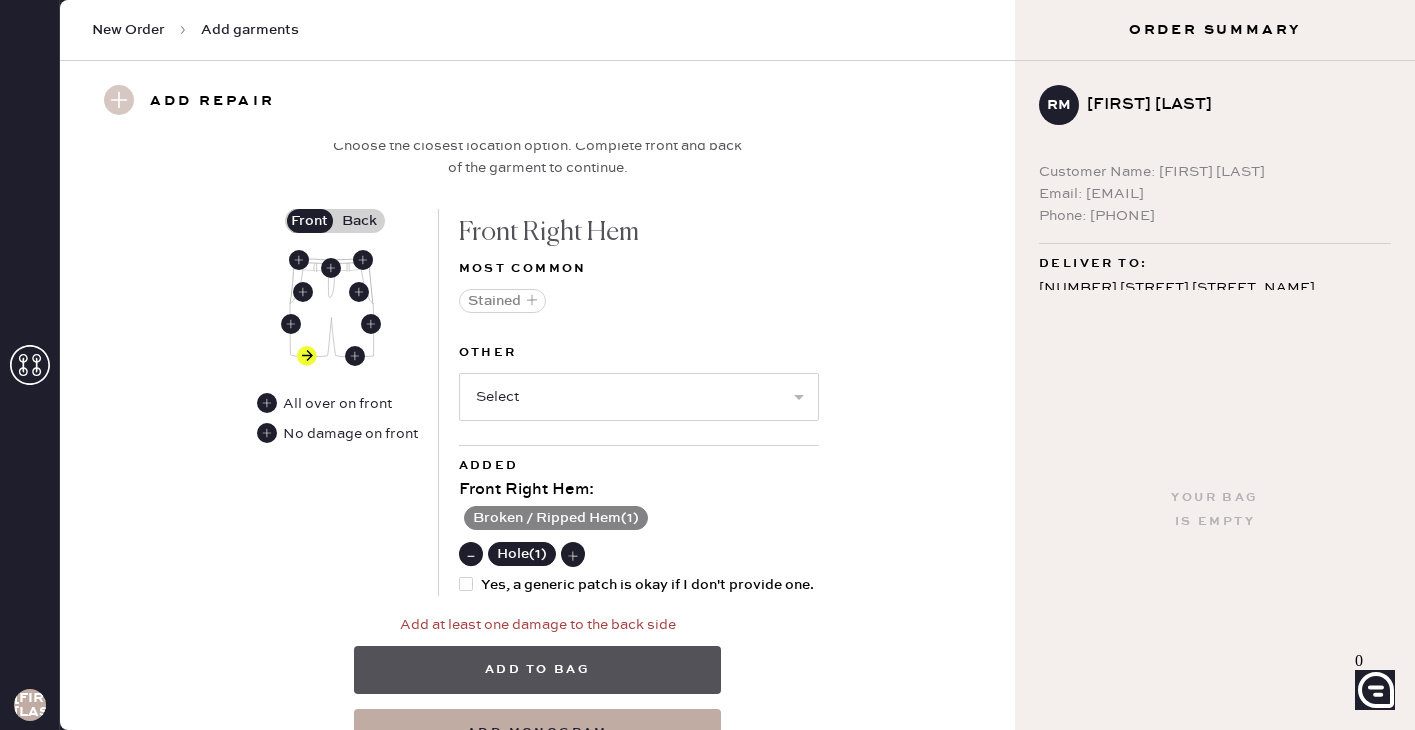 click on "Add to bag" at bounding box center [537, 670] 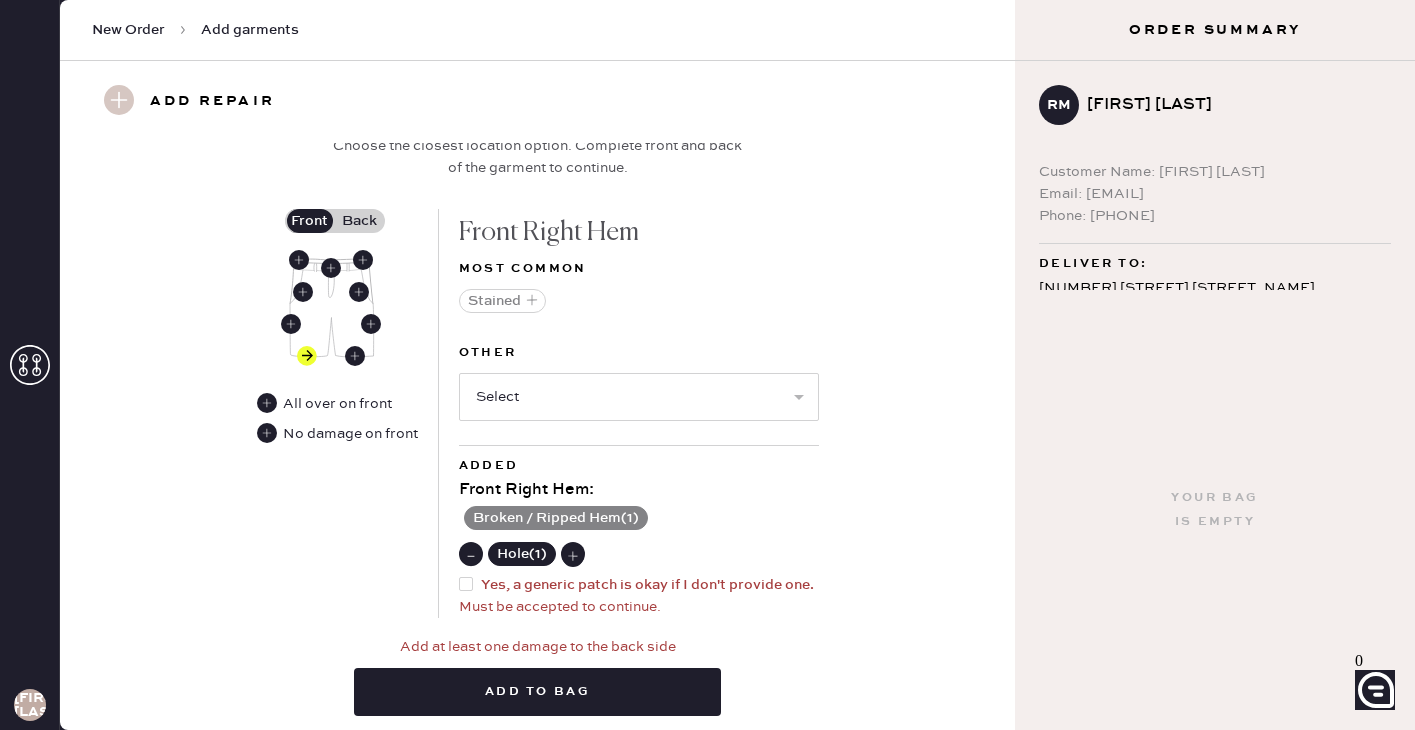 click at bounding box center [470, 555] 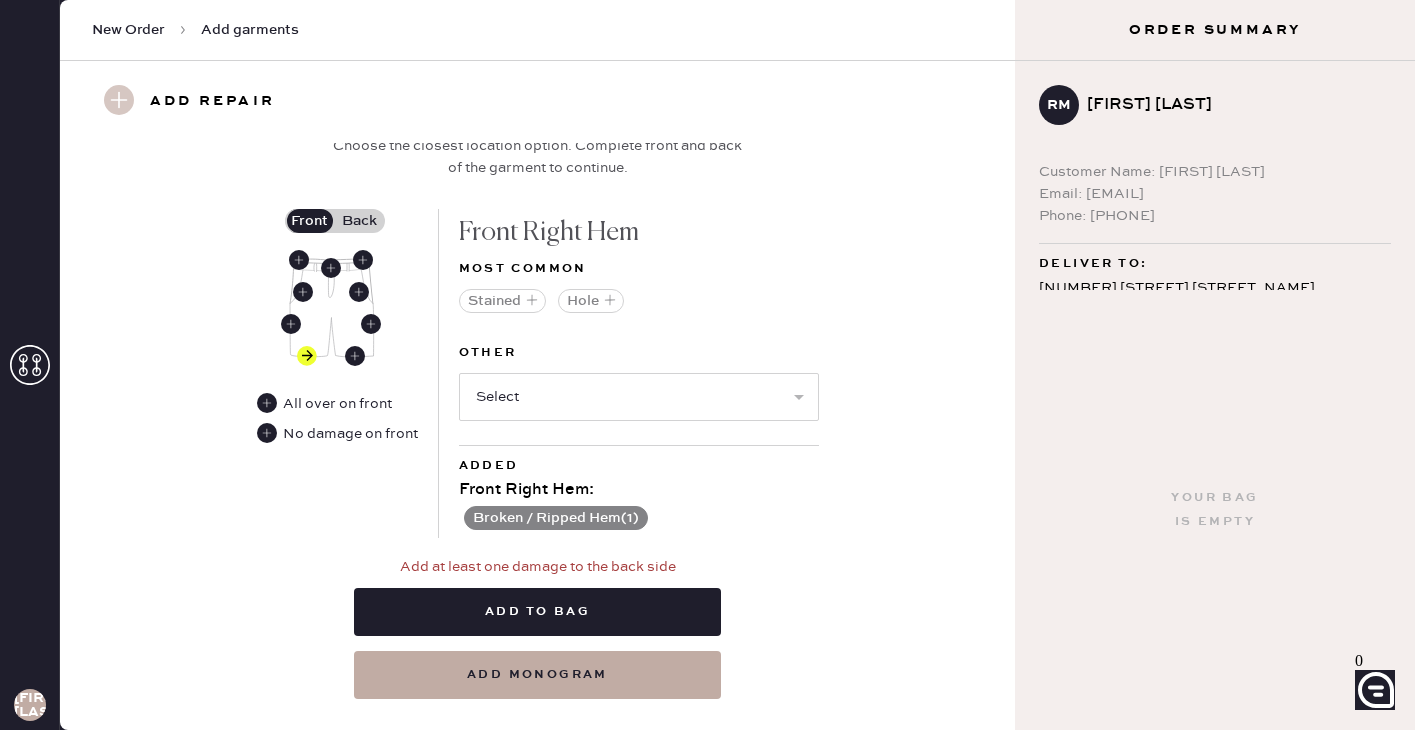 click on "Back" at bounding box center (360, 221) 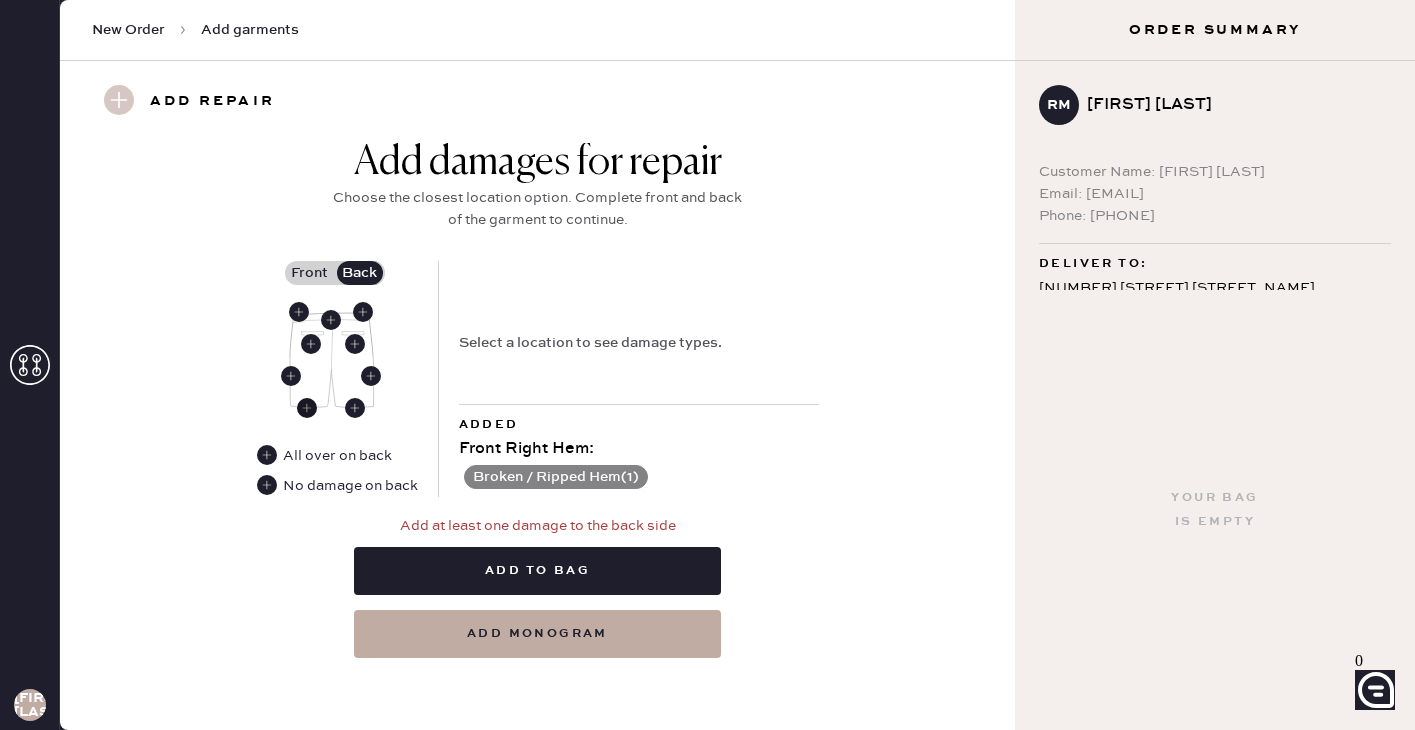 click at bounding box center (307, 408) 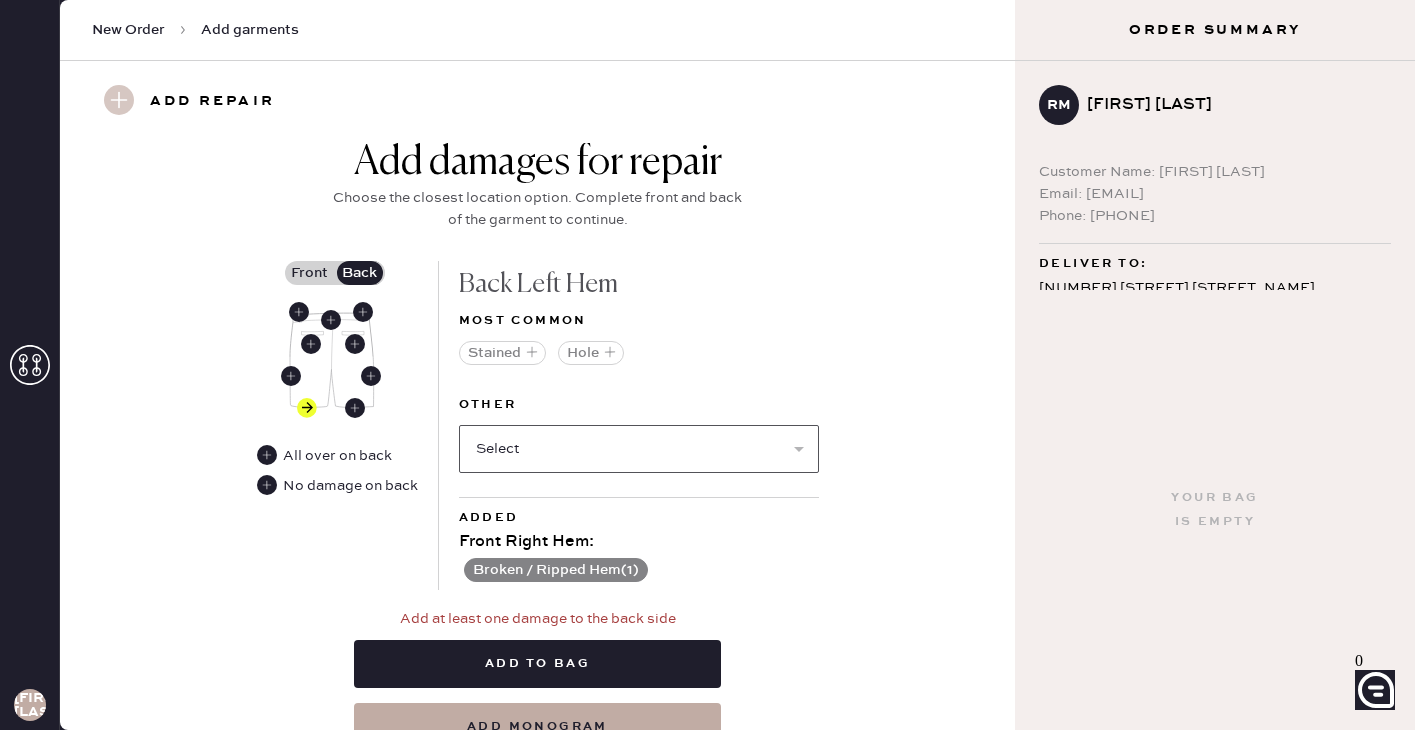click on "Select Broken / Ripped Hem Broken Beads Broken Belt Loop Broken Button Broken Elastic Broken Hook & Eye Broken Label/tag Broken Snap Broken Strap Broken Zipper Lint/hair Missing Beads Missing Button Missing Elastic Missing Hook & Eye Missing Snap Missing Strap Missing Zipper Odor Pilled Pull / Snag Seam Rip Stretched Elastic Wrinkled" at bounding box center (639, 449) 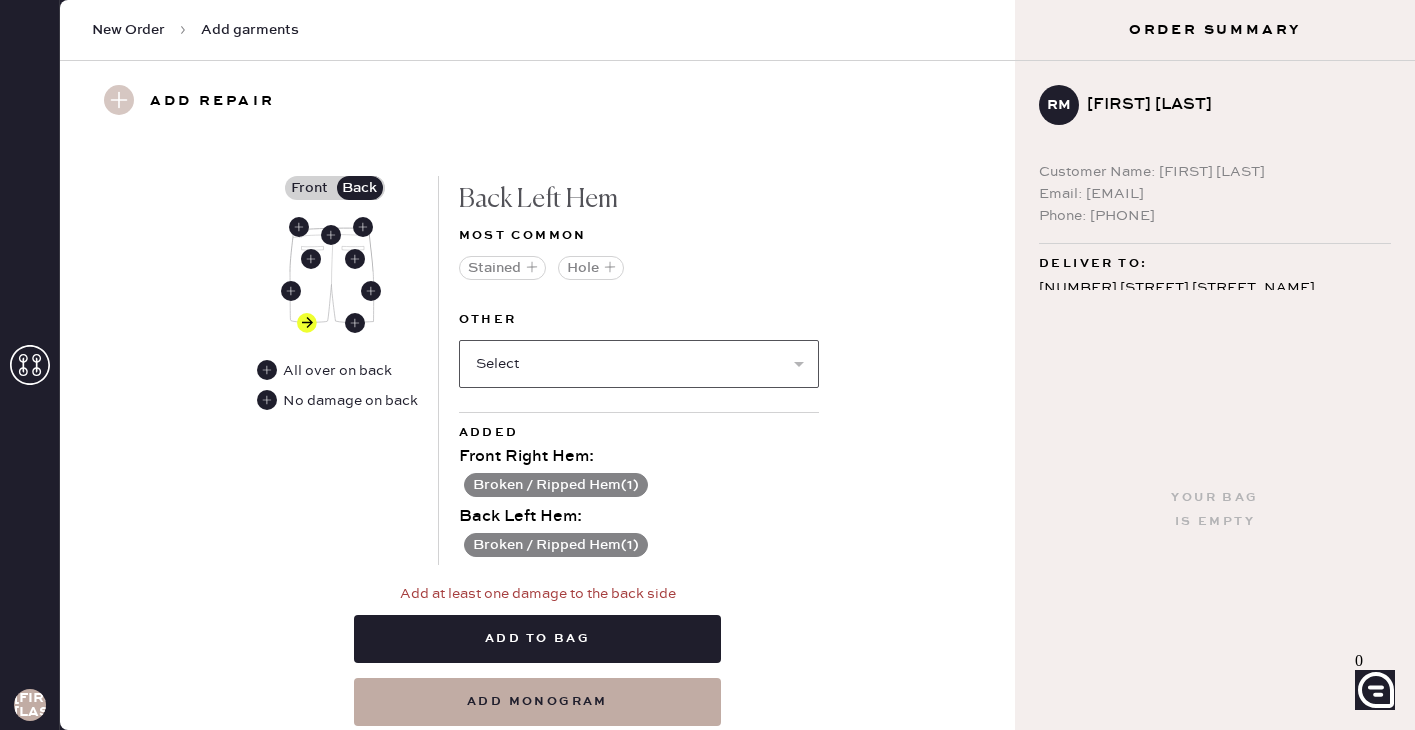 scroll, scrollTop: 992, scrollLeft: 0, axis: vertical 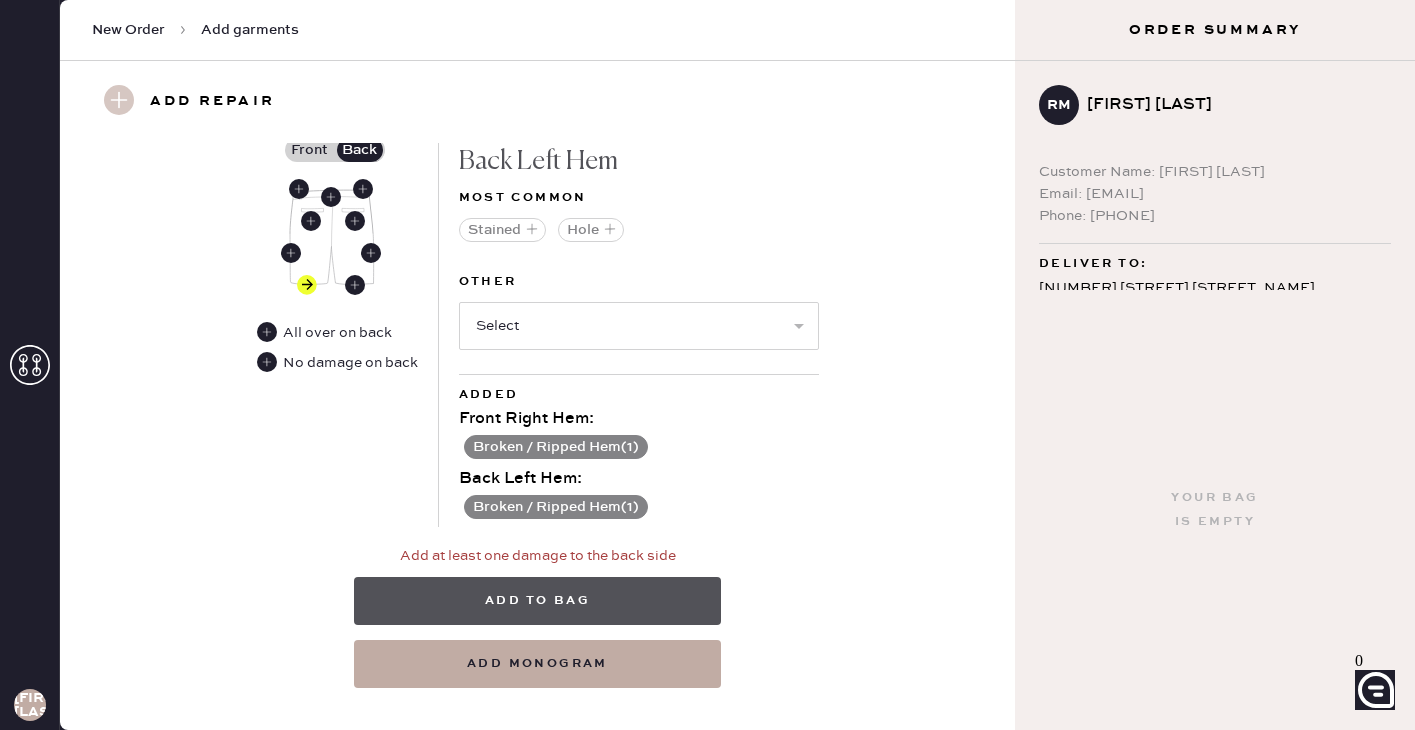click on "Add to bag" at bounding box center [537, 601] 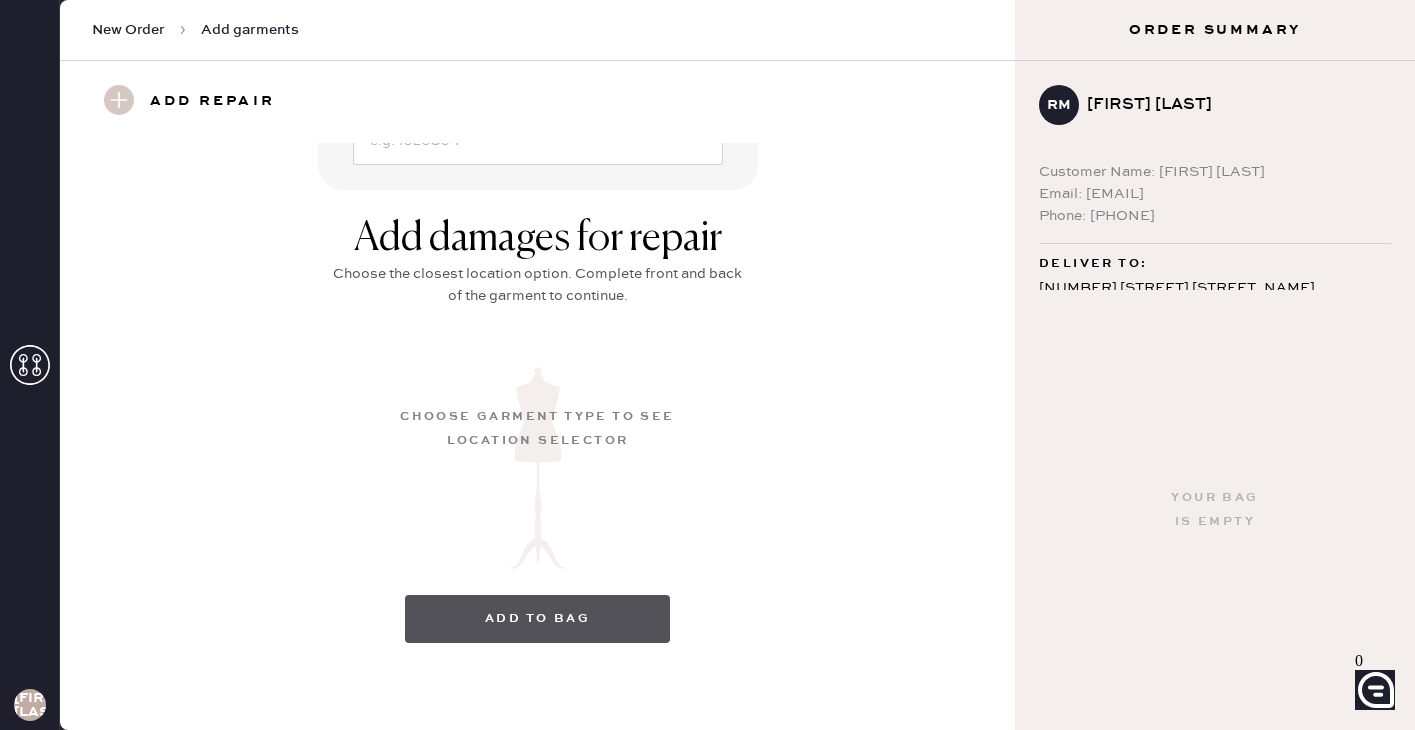 scroll, scrollTop: 262, scrollLeft: 0, axis: vertical 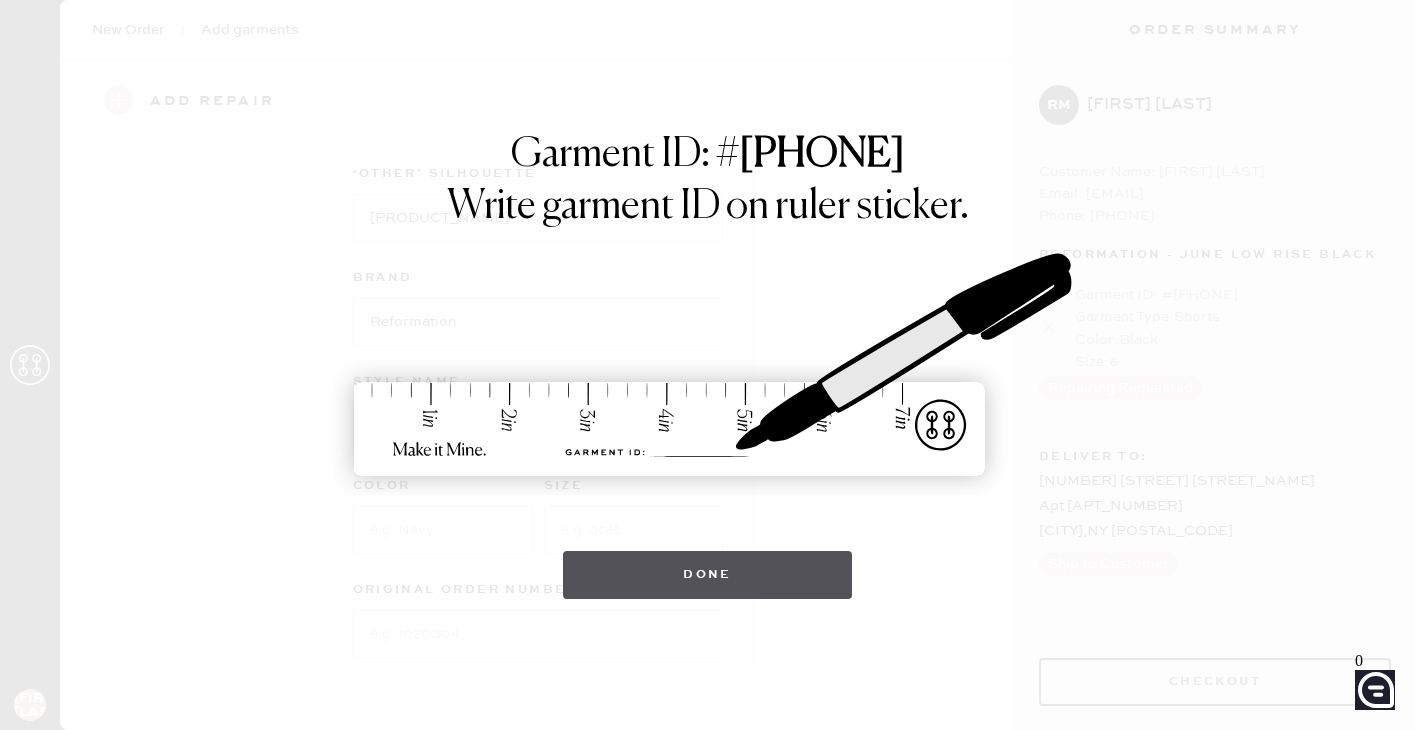 click on "Done" at bounding box center [707, 575] 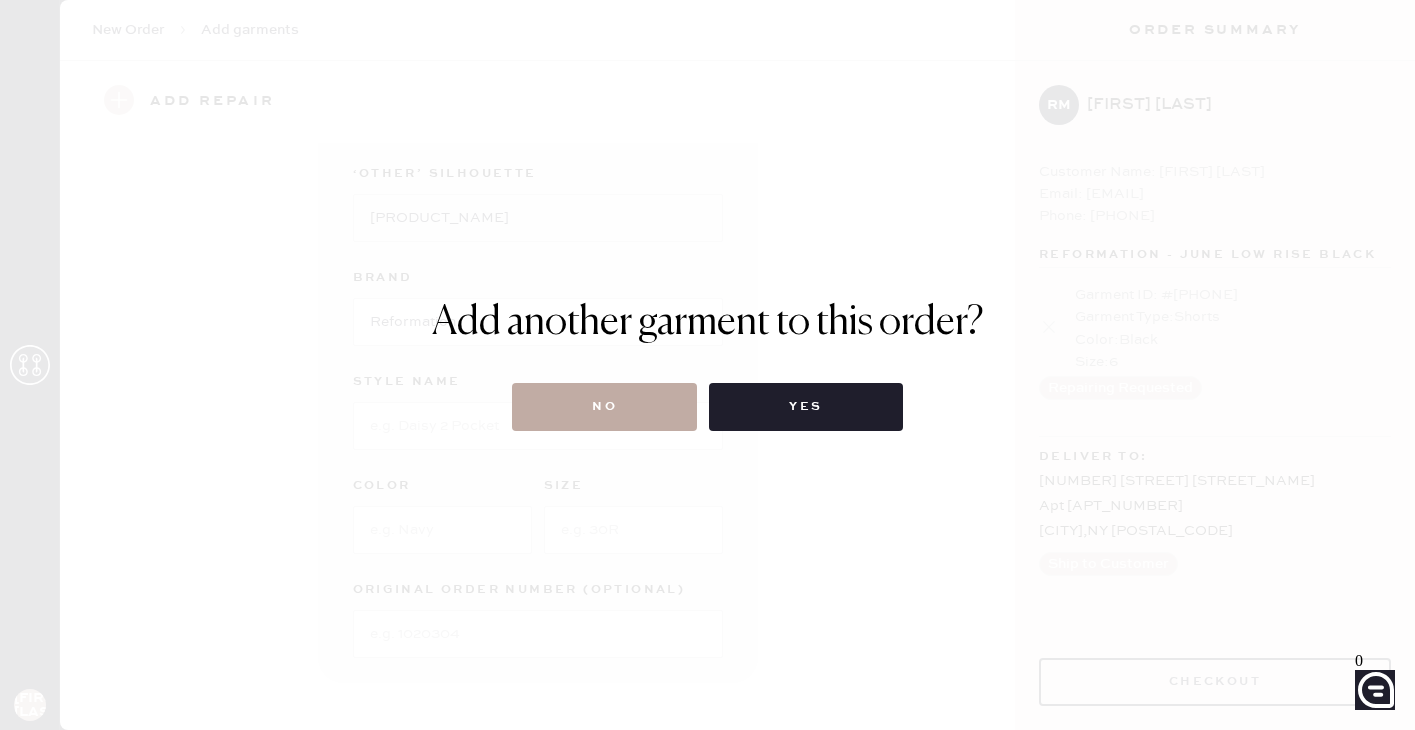 click on "No" at bounding box center [604, 407] 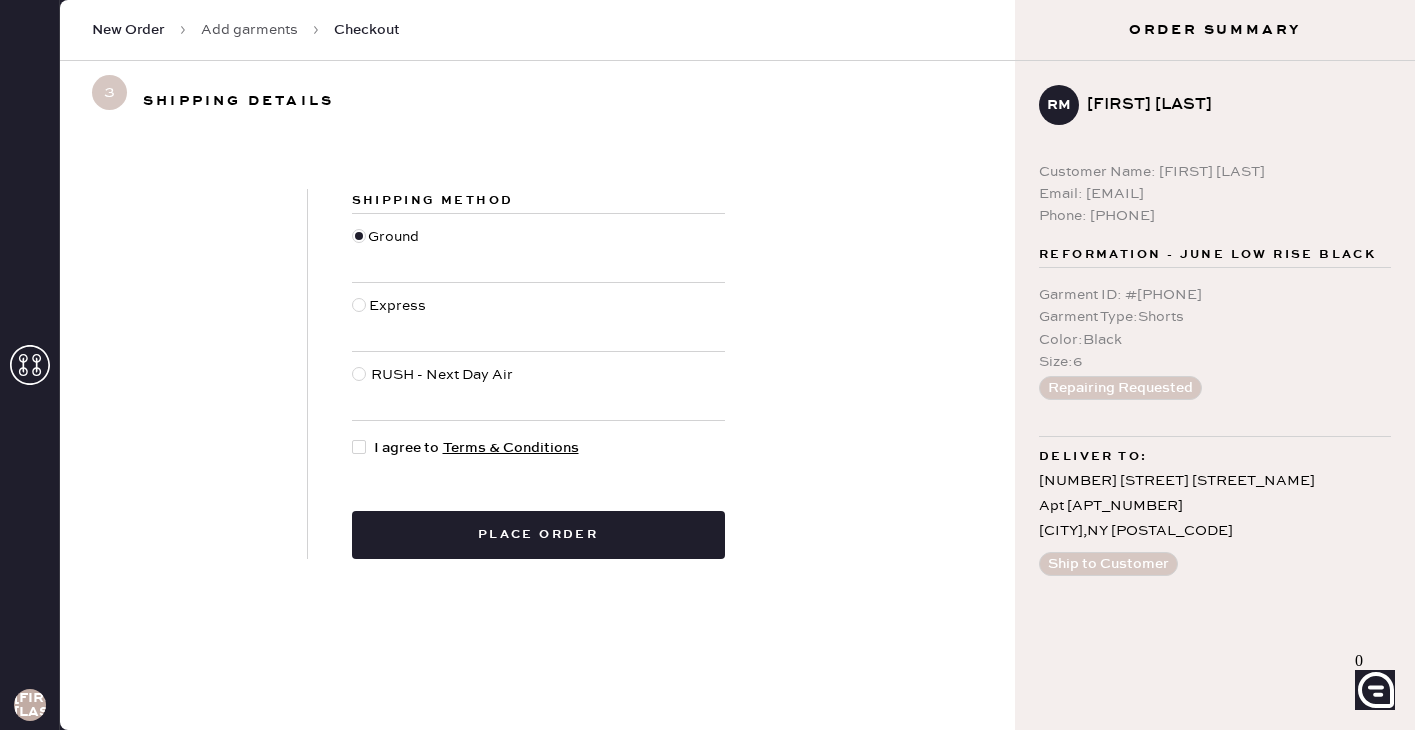 click at bounding box center (363, 448) 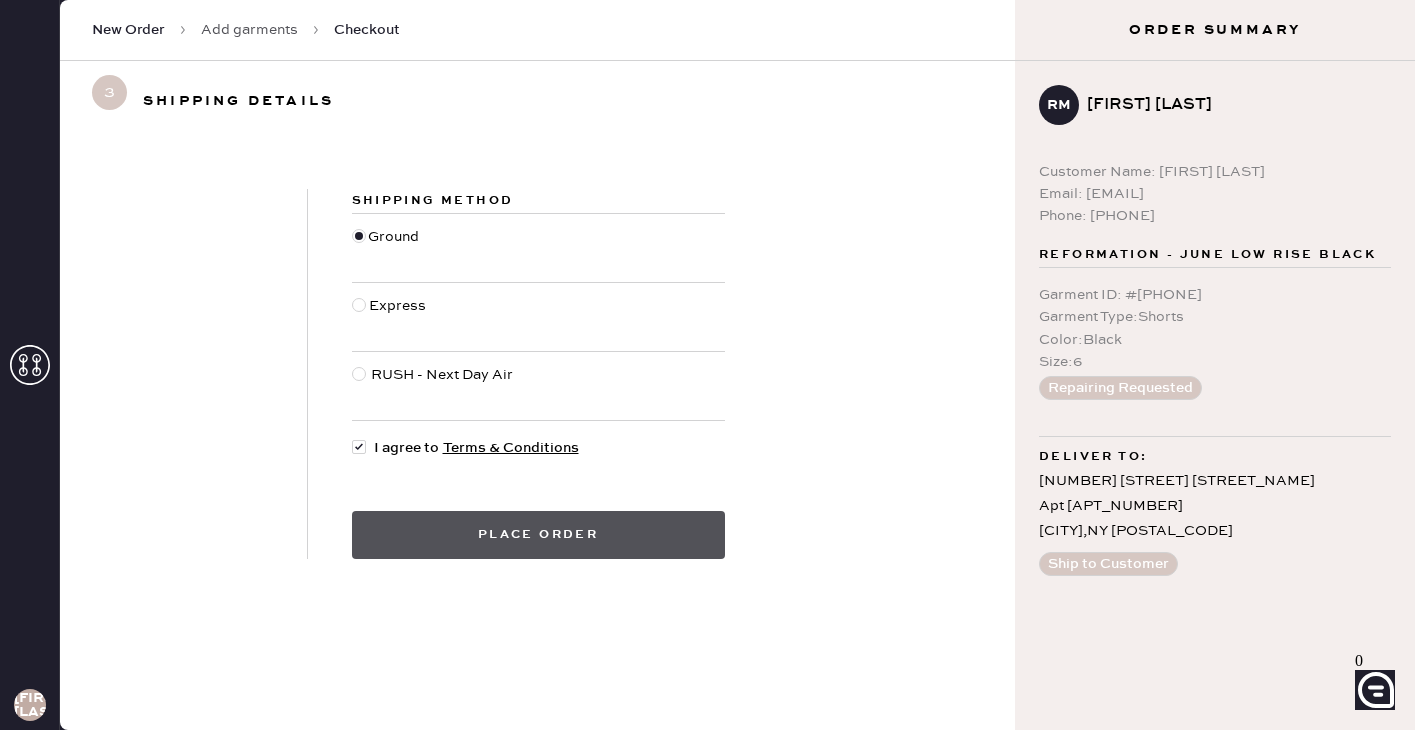 click on "Place order" at bounding box center [538, 535] 